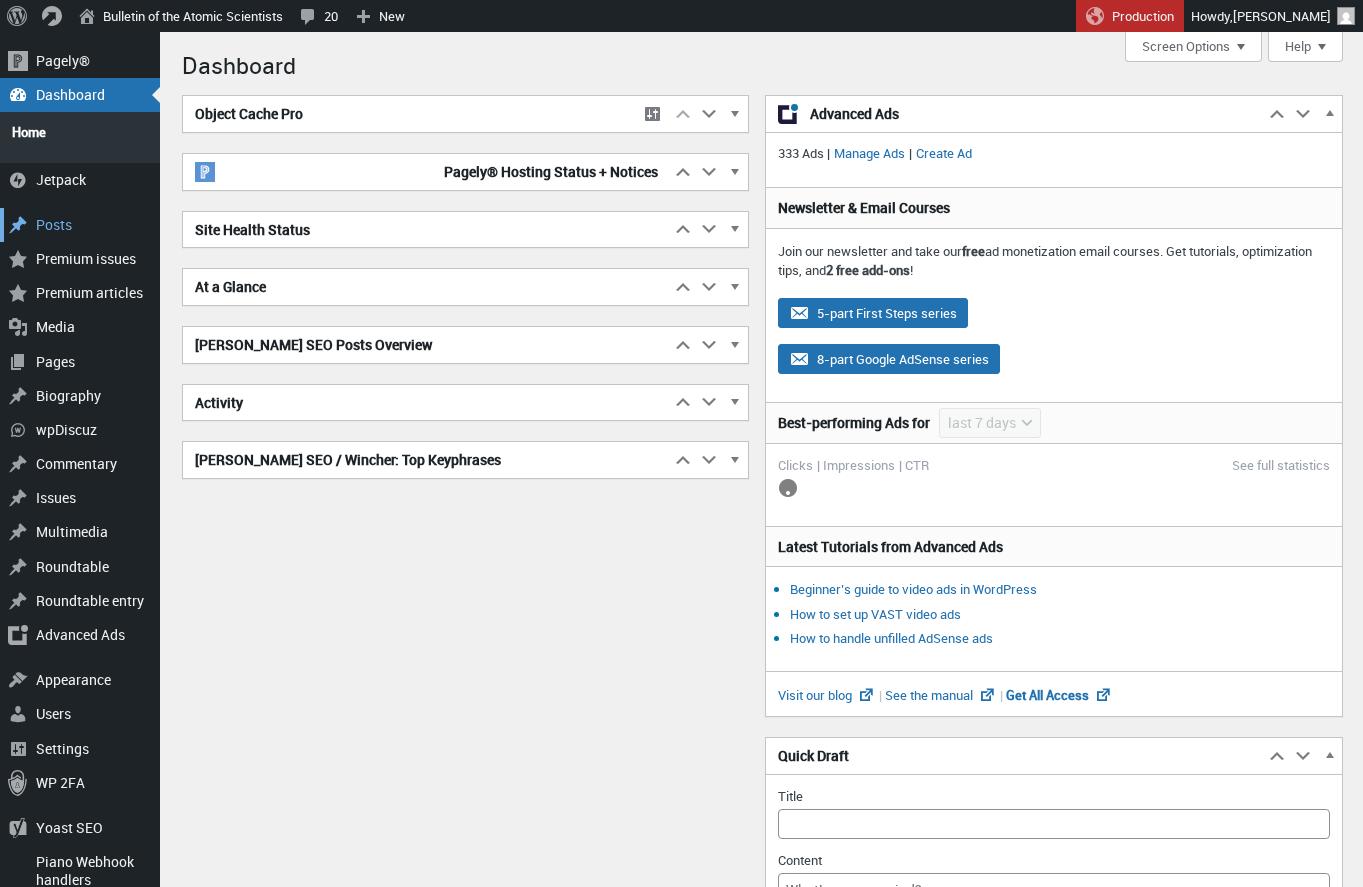 scroll, scrollTop: 0, scrollLeft: 0, axis: both 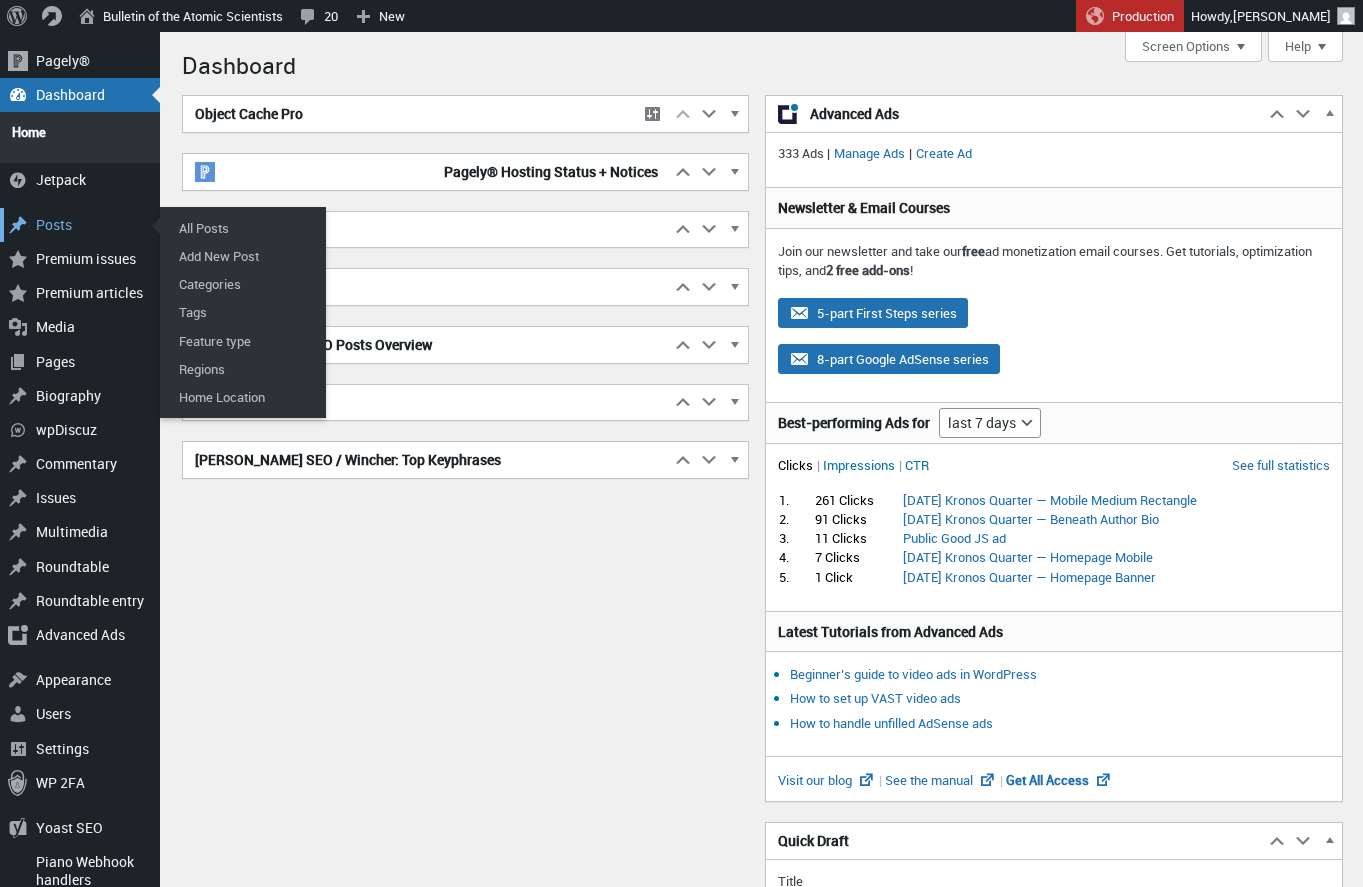 click on "Posts" at bounding box center (80, 225) 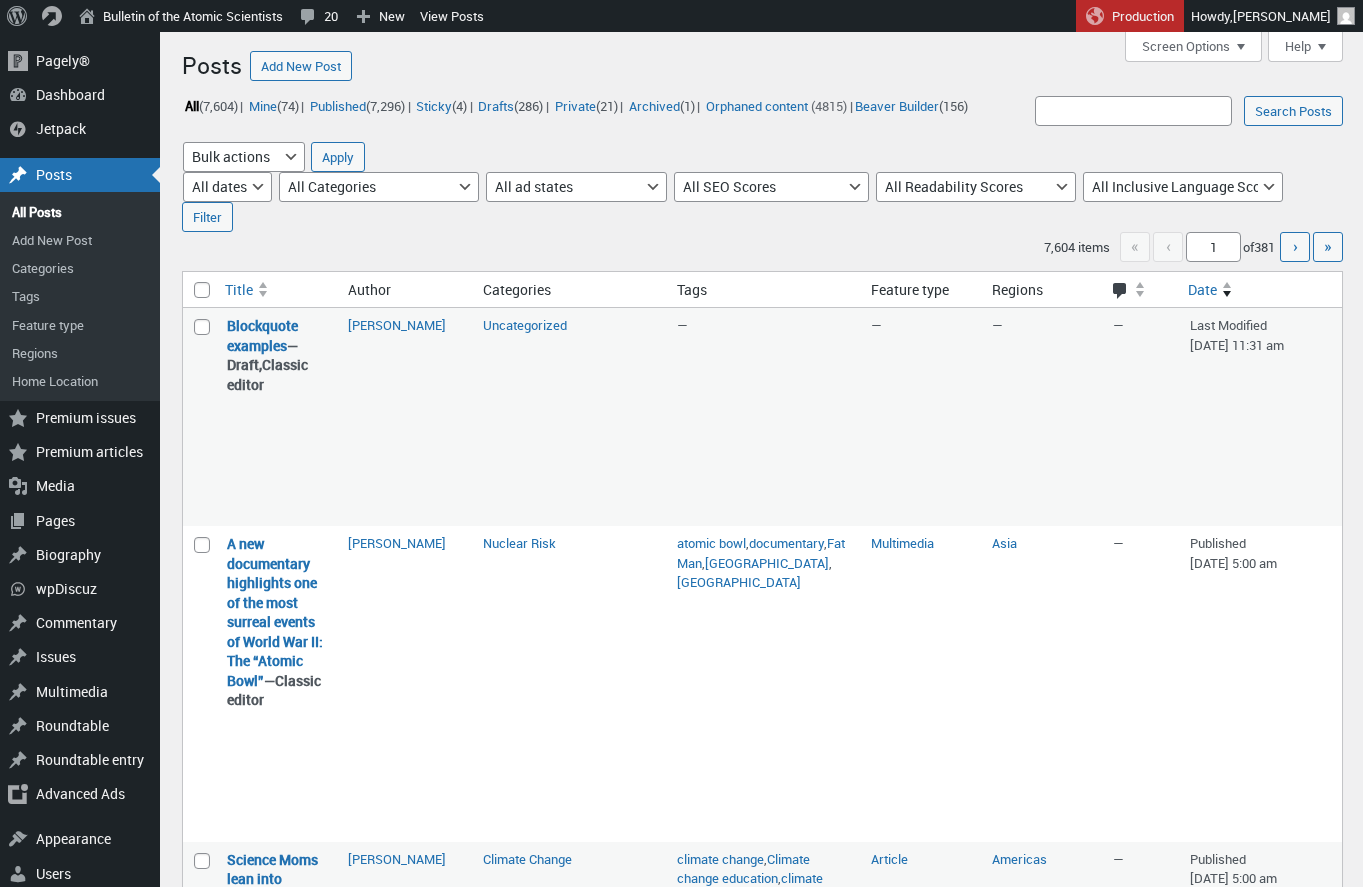 scroll, scrollTop: 0, scrollLeft: 0, axis: both 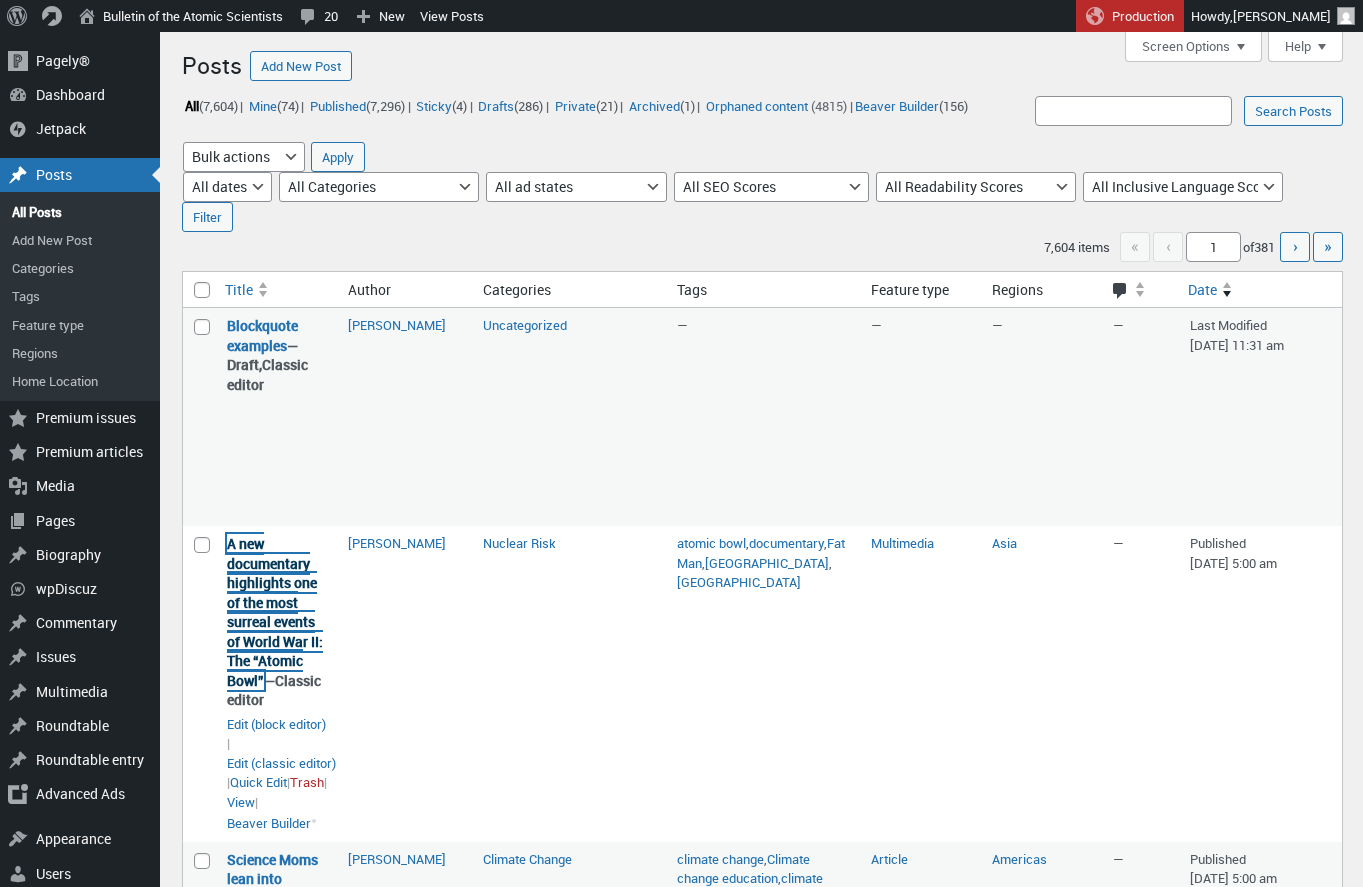 click on "A new documentary highlights one of the most surreal events of World War II: The “Atomic Bowl”" at bounding box center [275, 612] 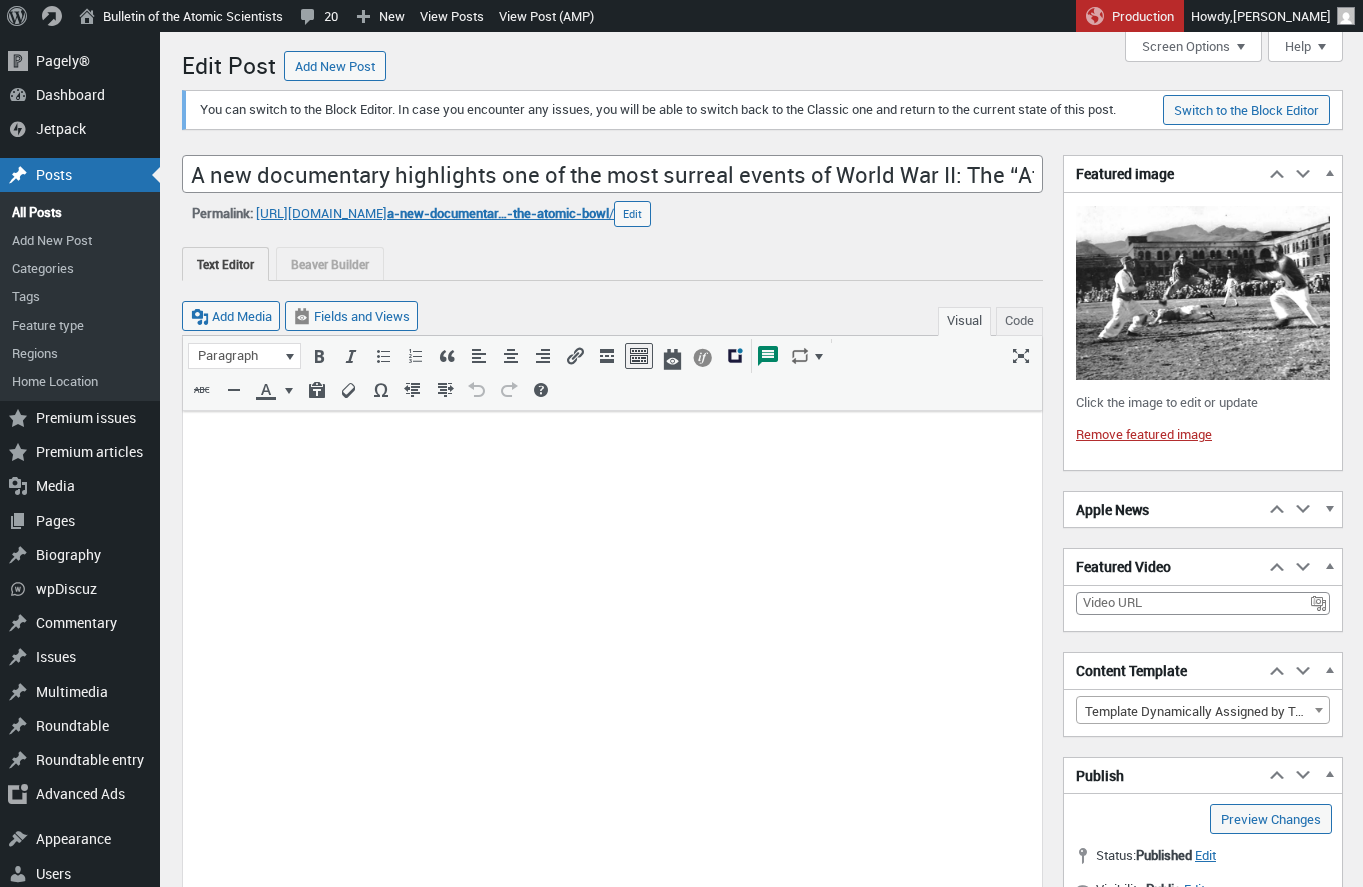scroll, scrollTop: 460, scrollLeft: 0, axis: vertical 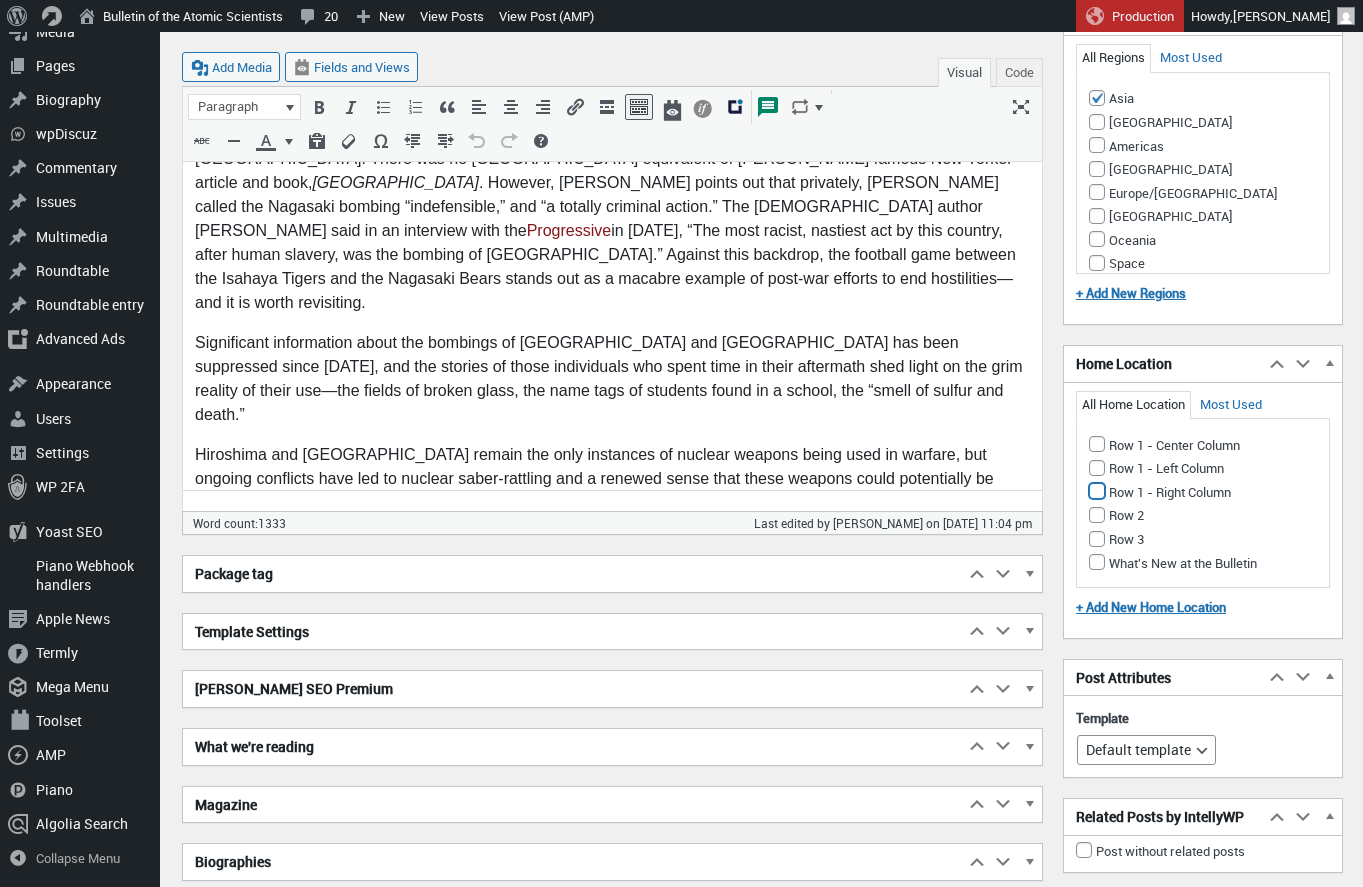 click on "Row 1 - Right Column" at bounding box center (1097, 491) 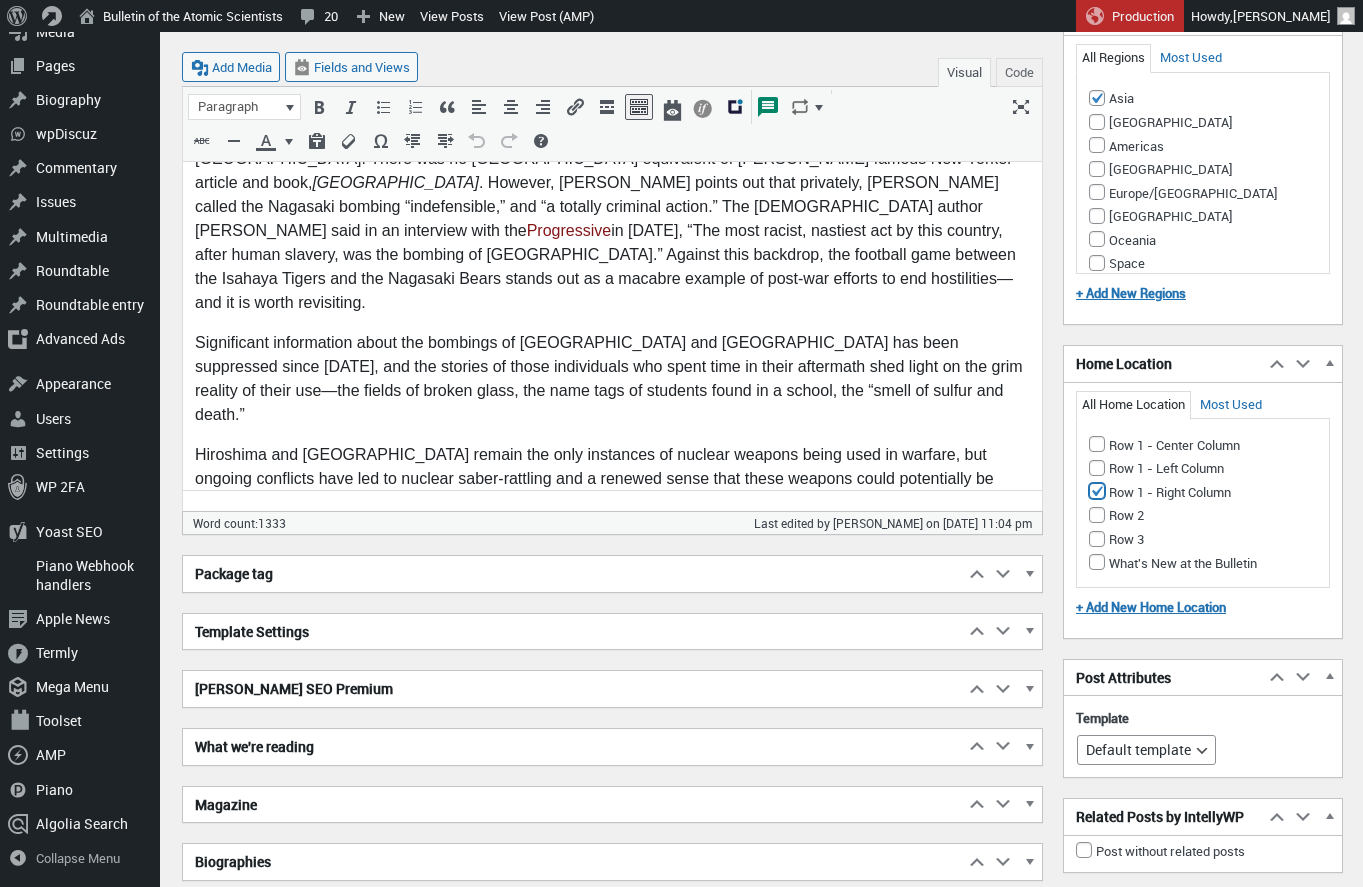 checkbox on "true" 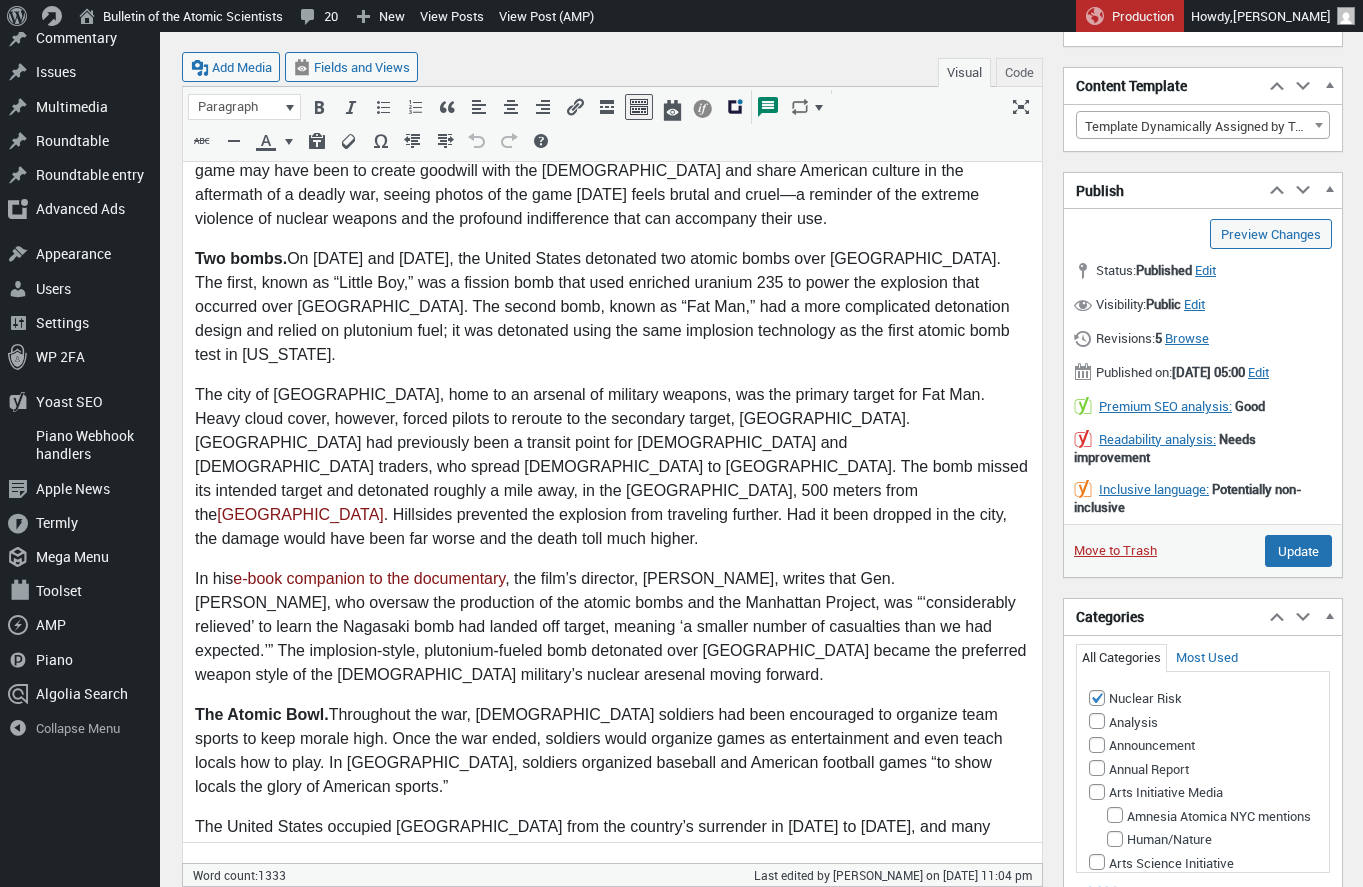 scroll, scrollTop: 640, scrollLeft: 0, axis: vertical 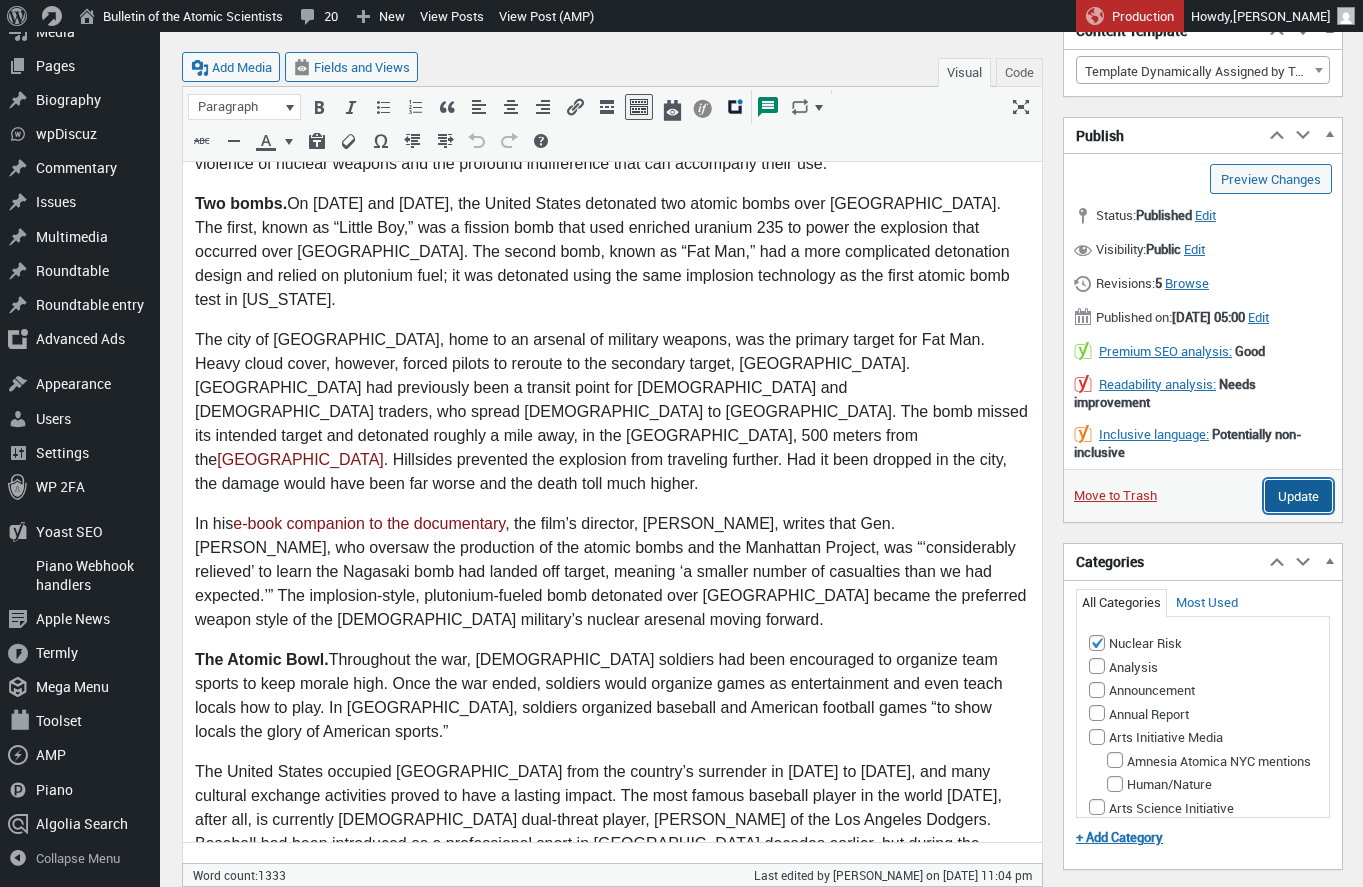 click on "Update" at bounding box center (1298, 496) 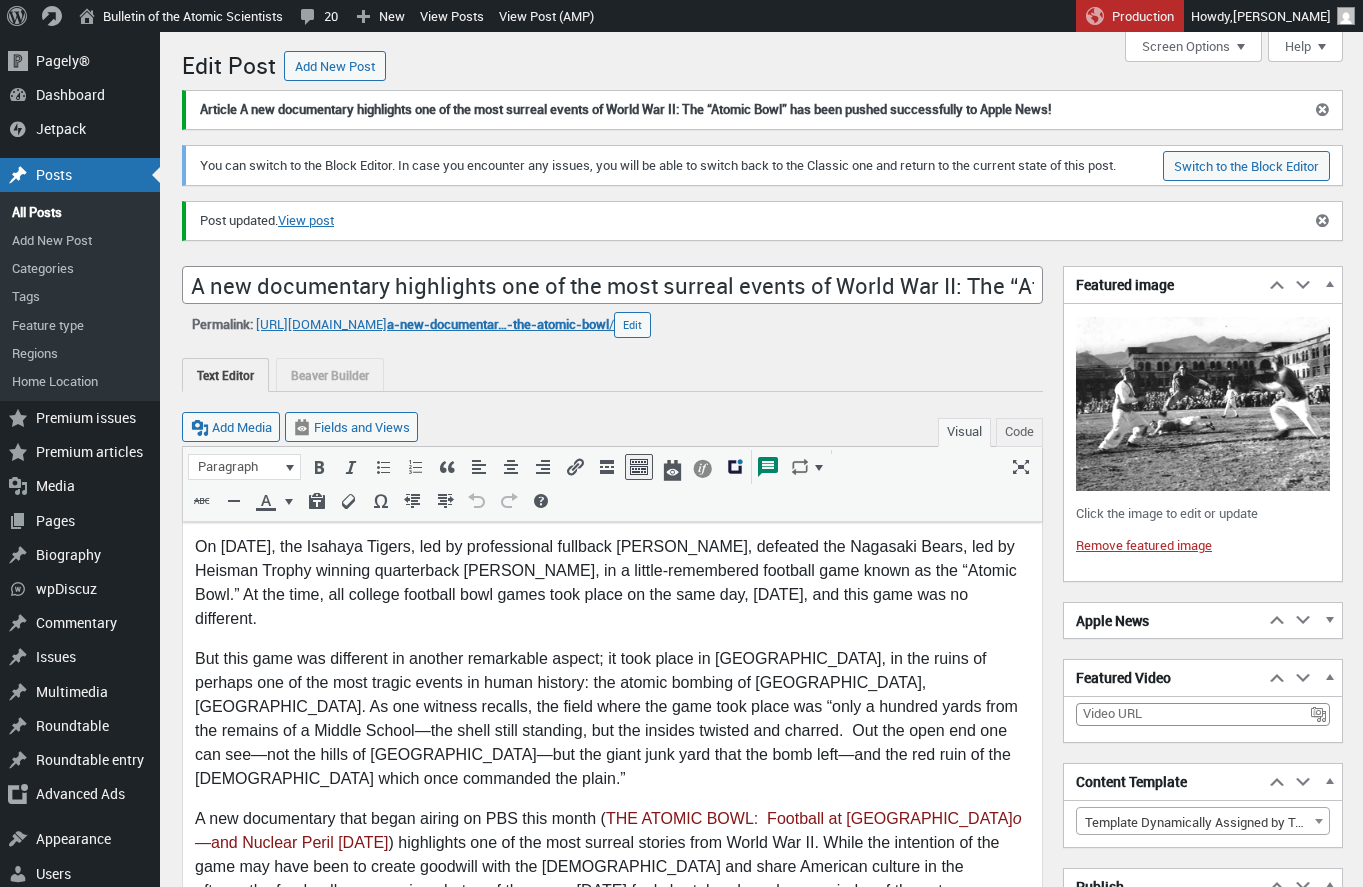 scroll, scrollTop: 0, scrollLeft: 0, axis: both 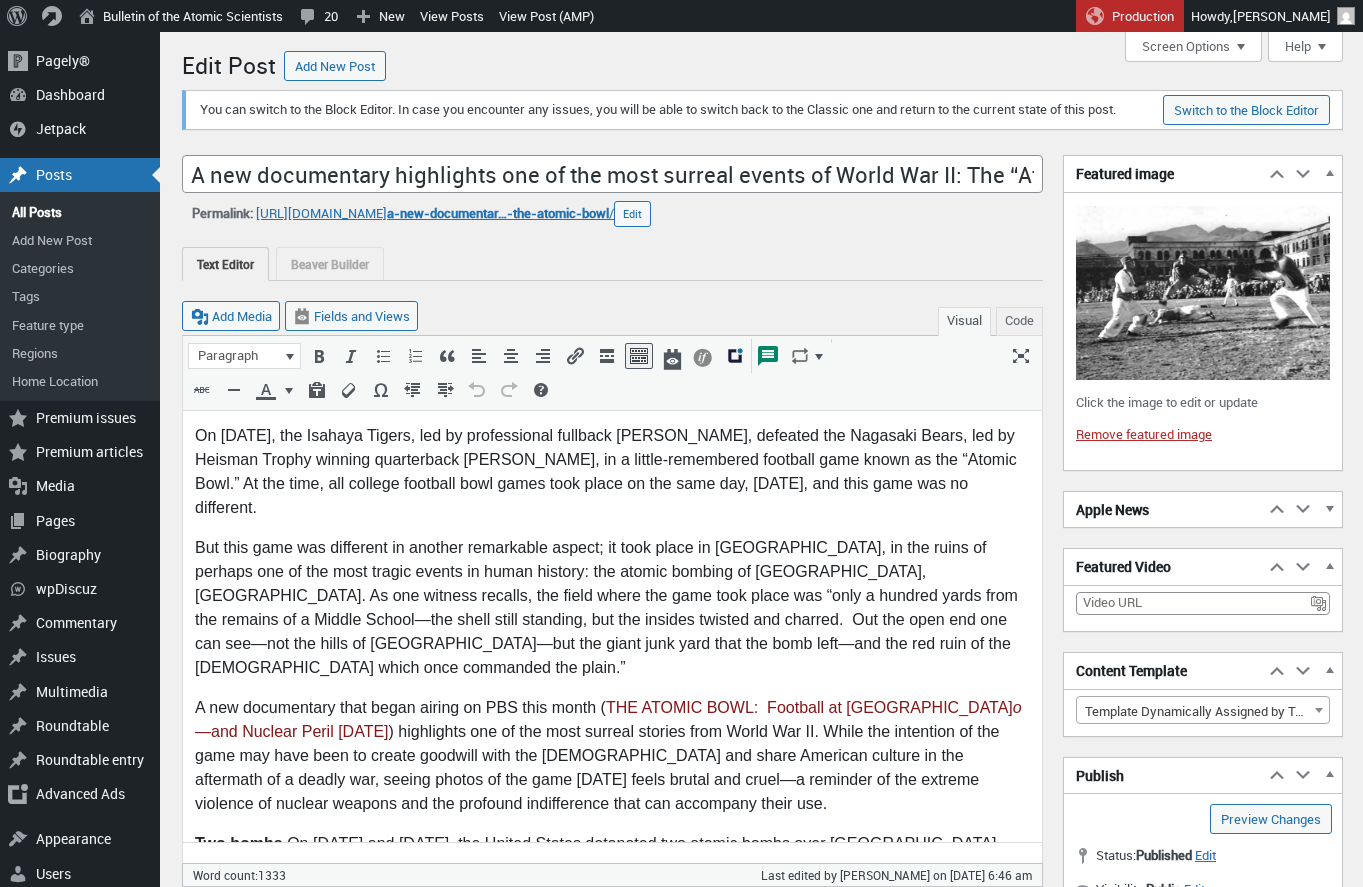 click on "A new documentary that began airing on PBS this month ( THE ATOMIC BOWL:  Football at Ground Zer o— and Nuclear Peril Today ) highlights one of the most surreal stories from World War II. While the intention of the game may have been to create goodwill with the Japanese and share American culture in the aftermath of a deadly war, seeing photos of the game today feels brutal and cruel—a reminder of the extreme violence of nuclear weapons and the profound indifference that can accompany their use." at bounding box center (612, 755) 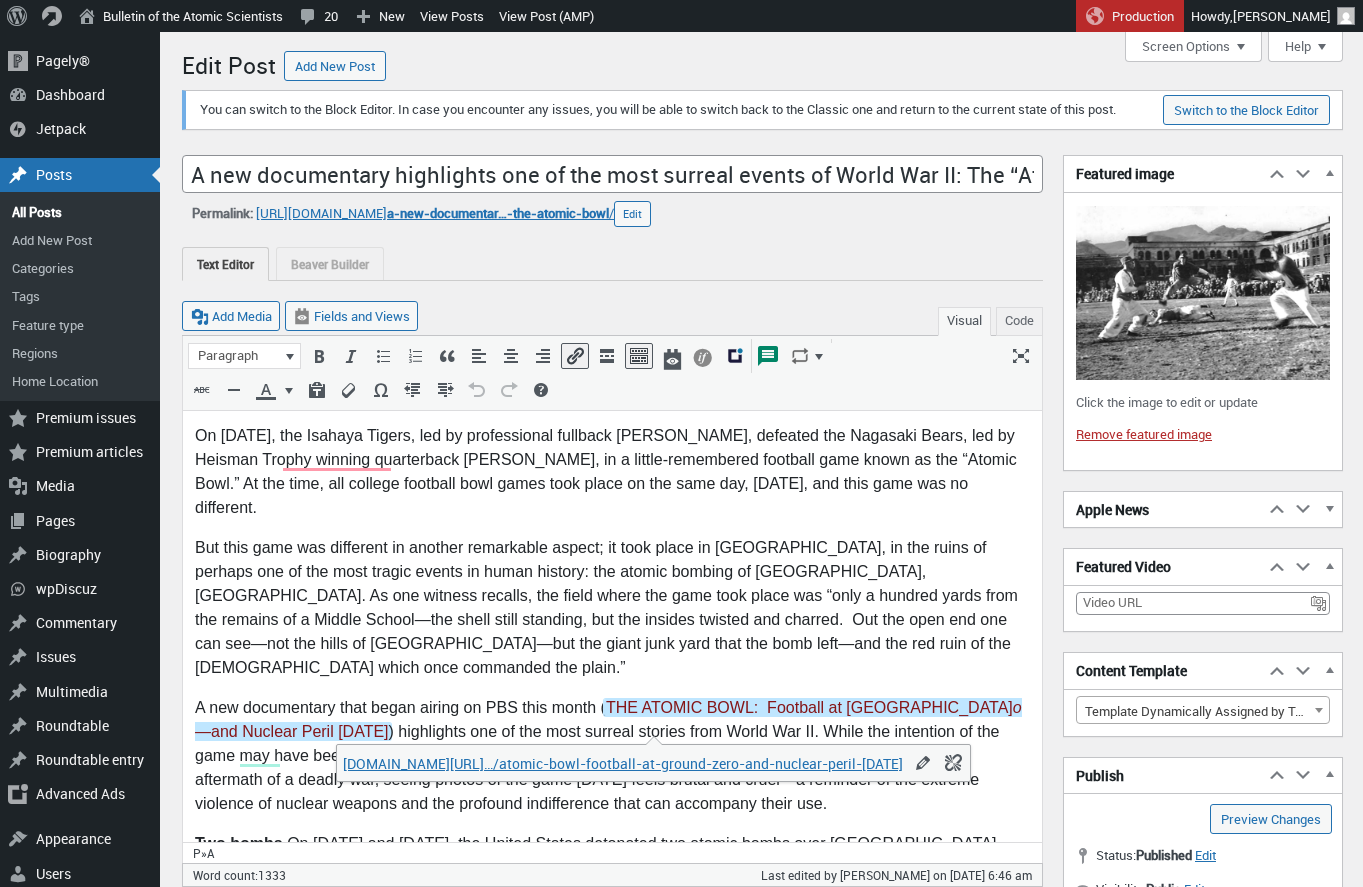 type 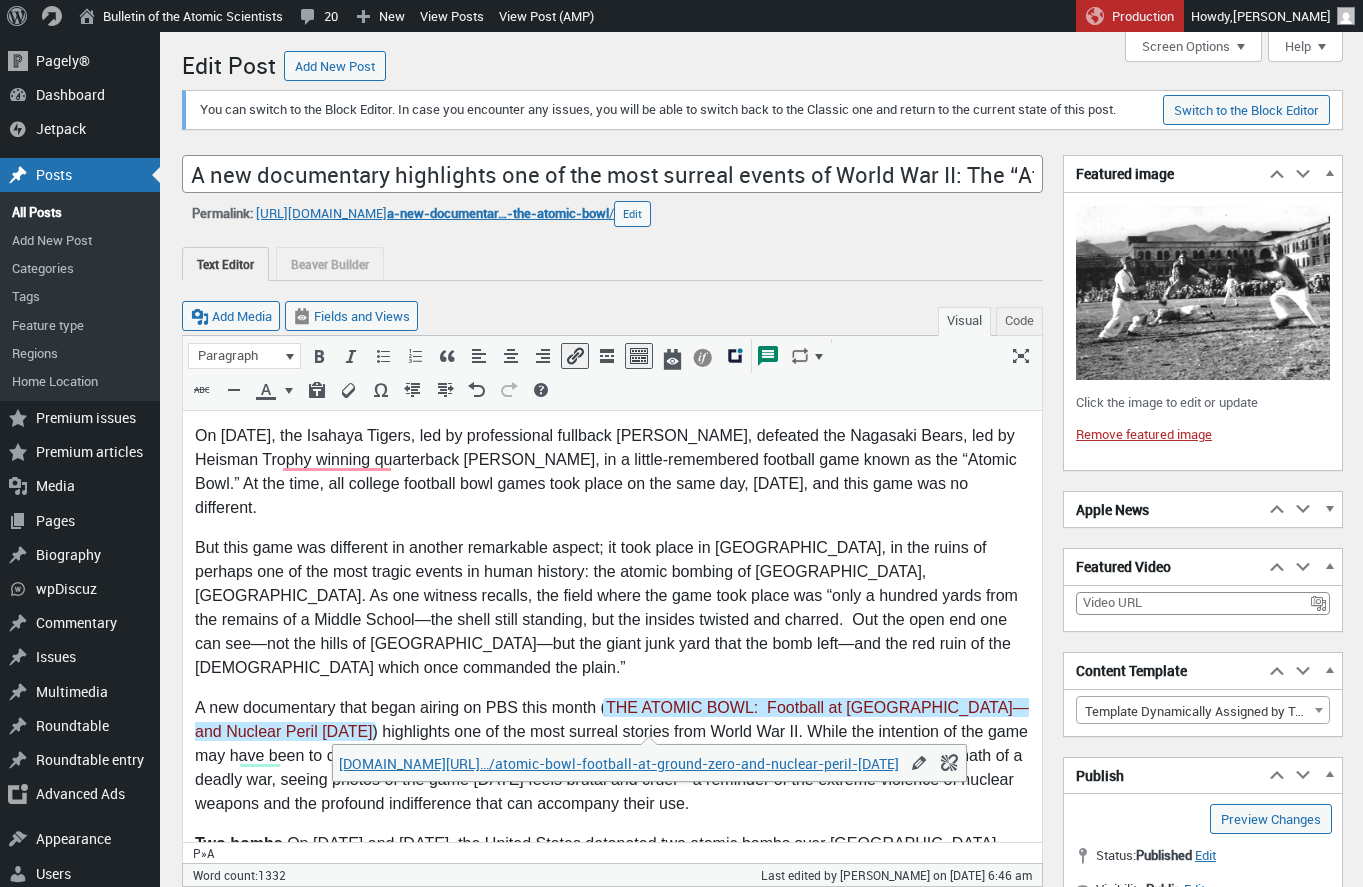 click on "A new documentary that began airing on PBS this month ( THE ATOMIC BOWL:  Football at Ground Zero — and Nuclear Peril Today ) highlights one of the most surreal stories from World War II. While the intention of the game may have been to create goodwill with the Japanese and share American culture in the aftermath of a deadly war, seeing photos of the game today feels brutal and cruel—a reminder of the extreme violence of nuclear weapons and the profound indifference that can accompany their use." at bounding box center [612, 755] 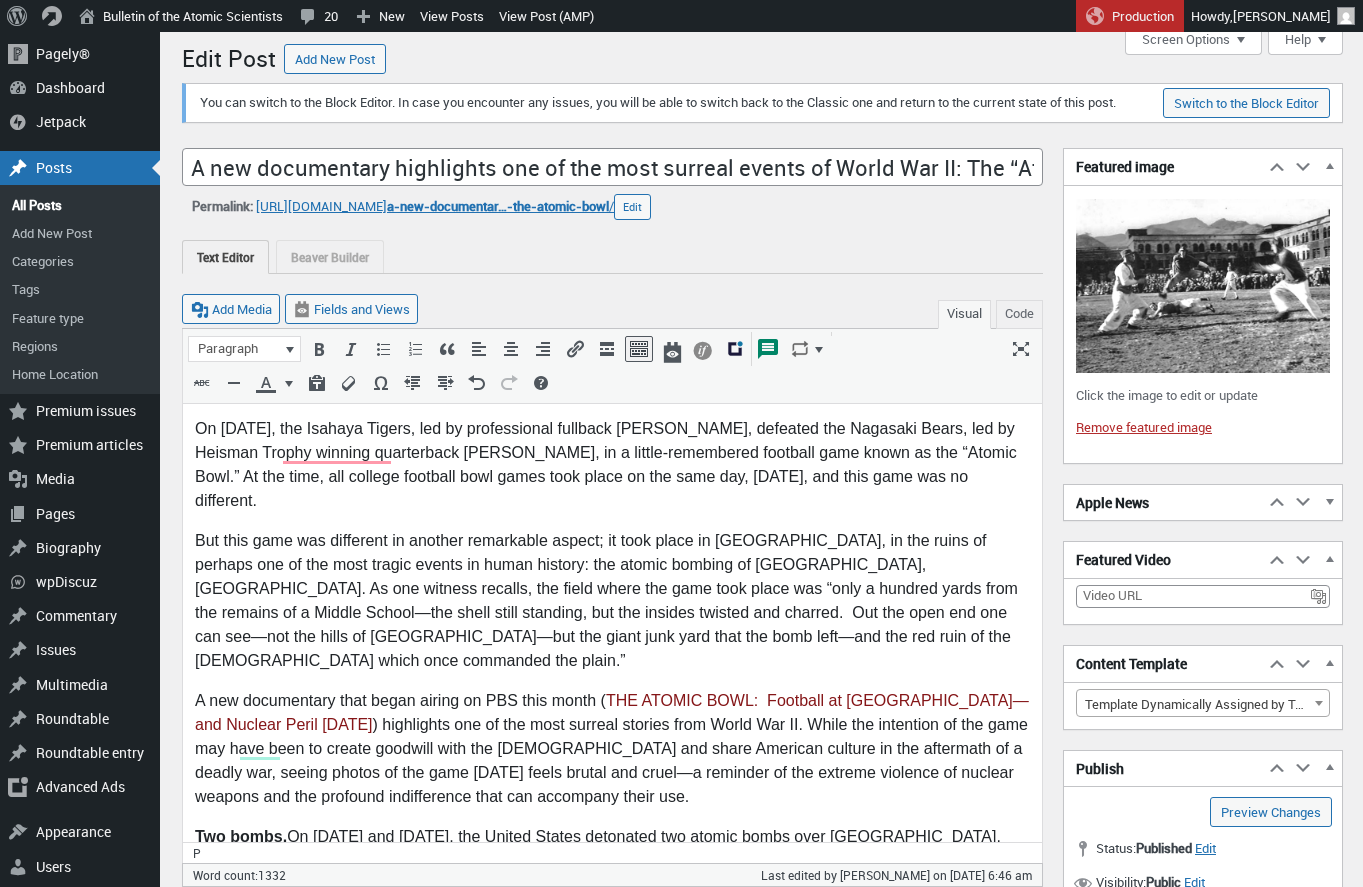 scroll, scrollTop: 9, scrollLeft: 0, axis: vertical 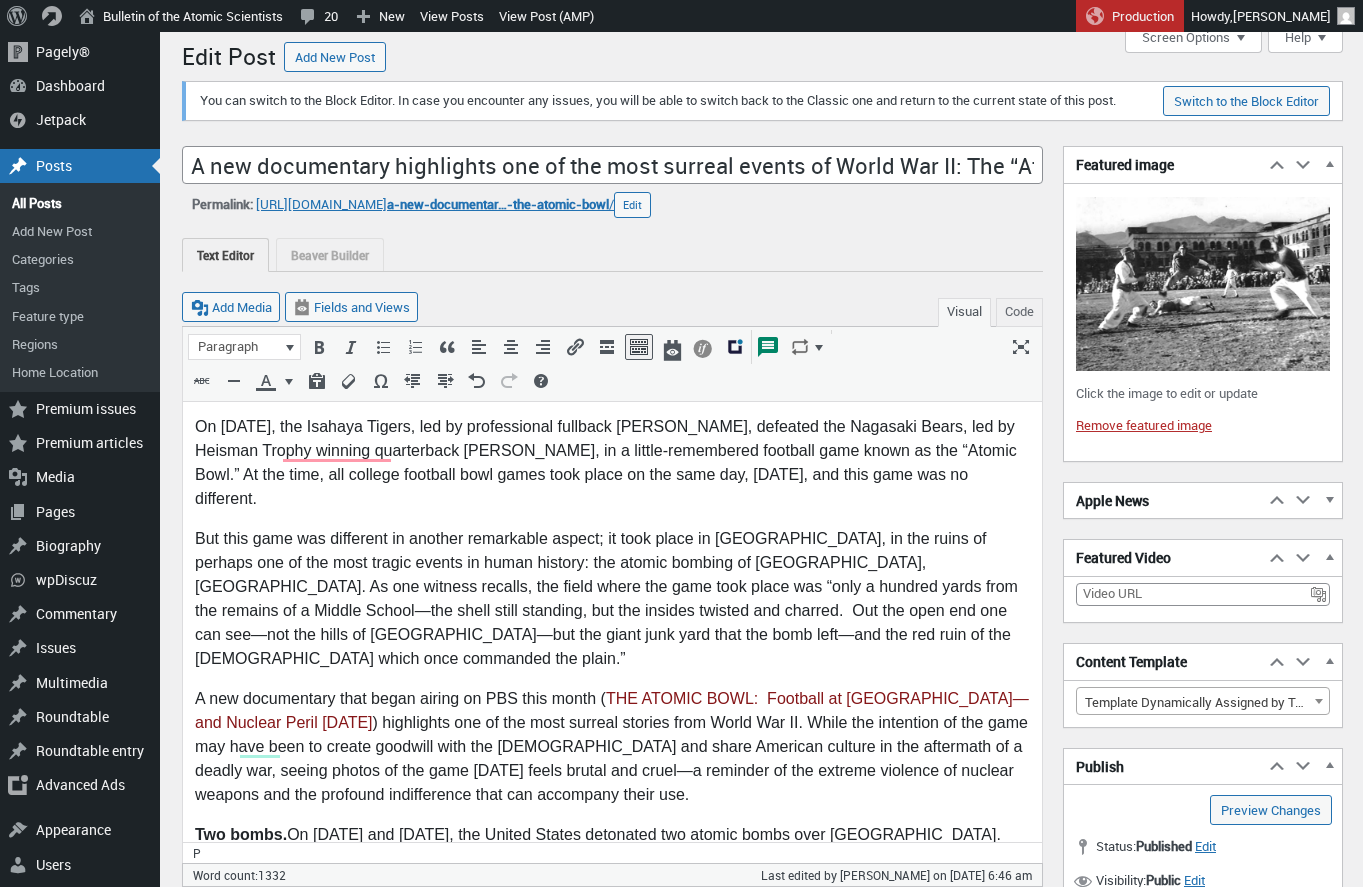 click on "On January 1st, 1946, the Isahaya Tigers, led by professional fullback Bill Osmanski, defeated the Nagasaki Bears, led by Heisman Trophy winning quarterback Angelo Bertelli, in a little-remembered football game known as the “Atomic Bowl.” At the time, all college football bowl games took place on the same day, January 1st, and this game was no different." at bounding box center (612, 462) 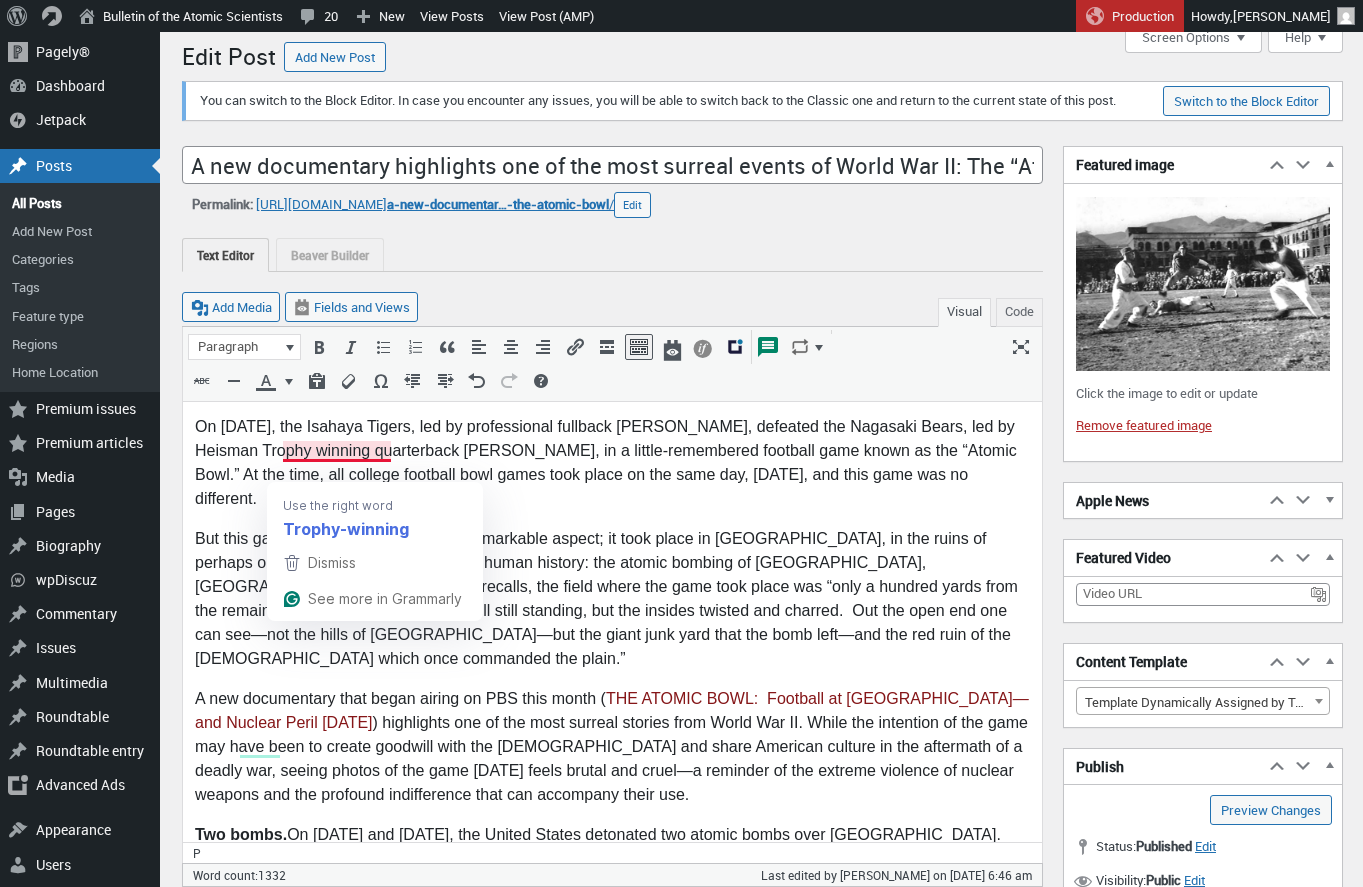 click on "On January 1st, 1946, the Isahaya Tigers, led by professional fullback Bill Osmanski, defeated the Nagasaki Bears, led by Heisman Trophy winning quarterback Angelo Bertelli, in a little-remembered football game known as the “Atomic Bowl.” At the time, all college football bowl games took place on the same day, January 1st, and this game was no different." at bounding box center [612, 462] 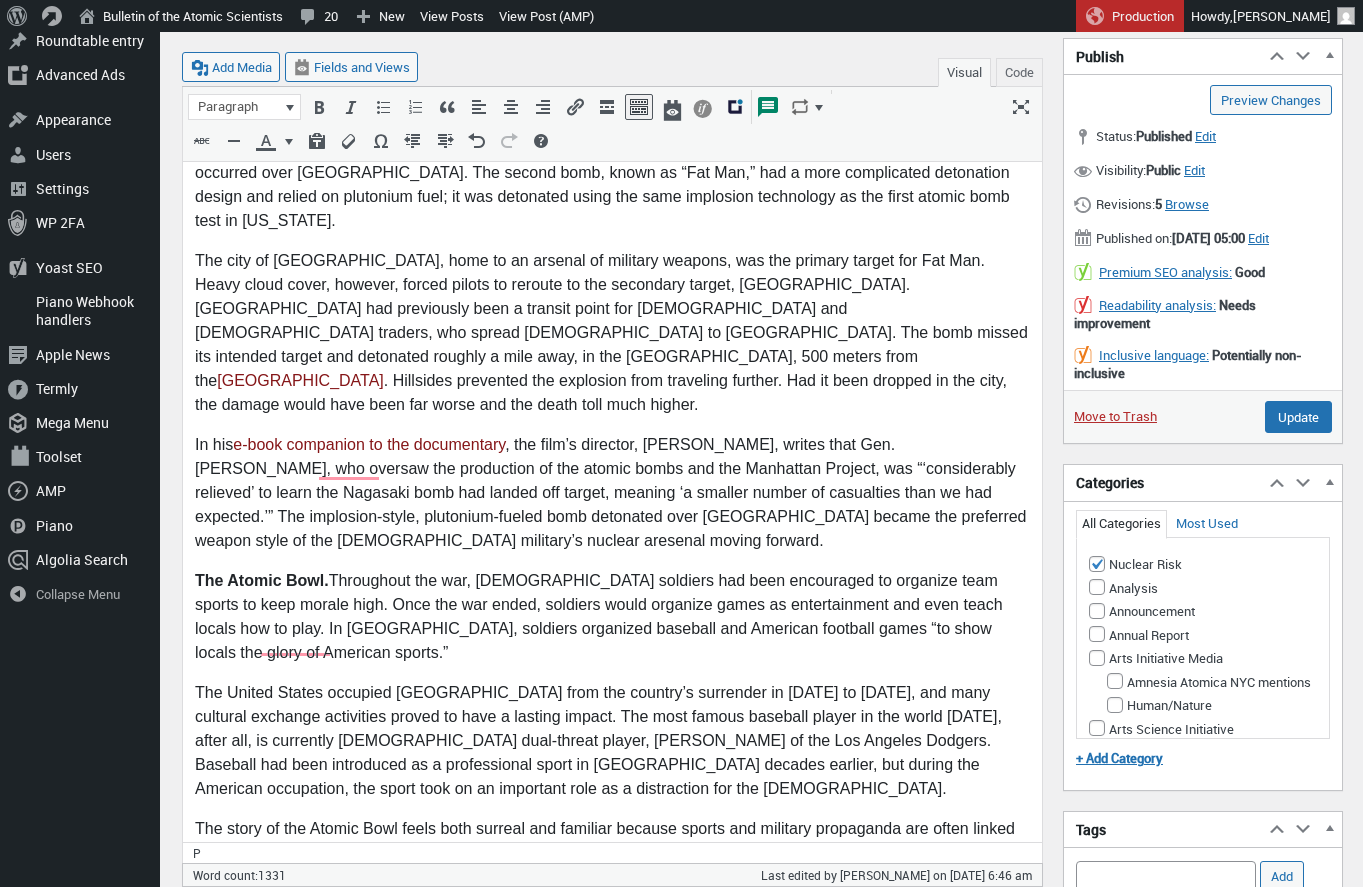 scroll, scrollTop: 787, scrollLeft: 0, axis: vertical 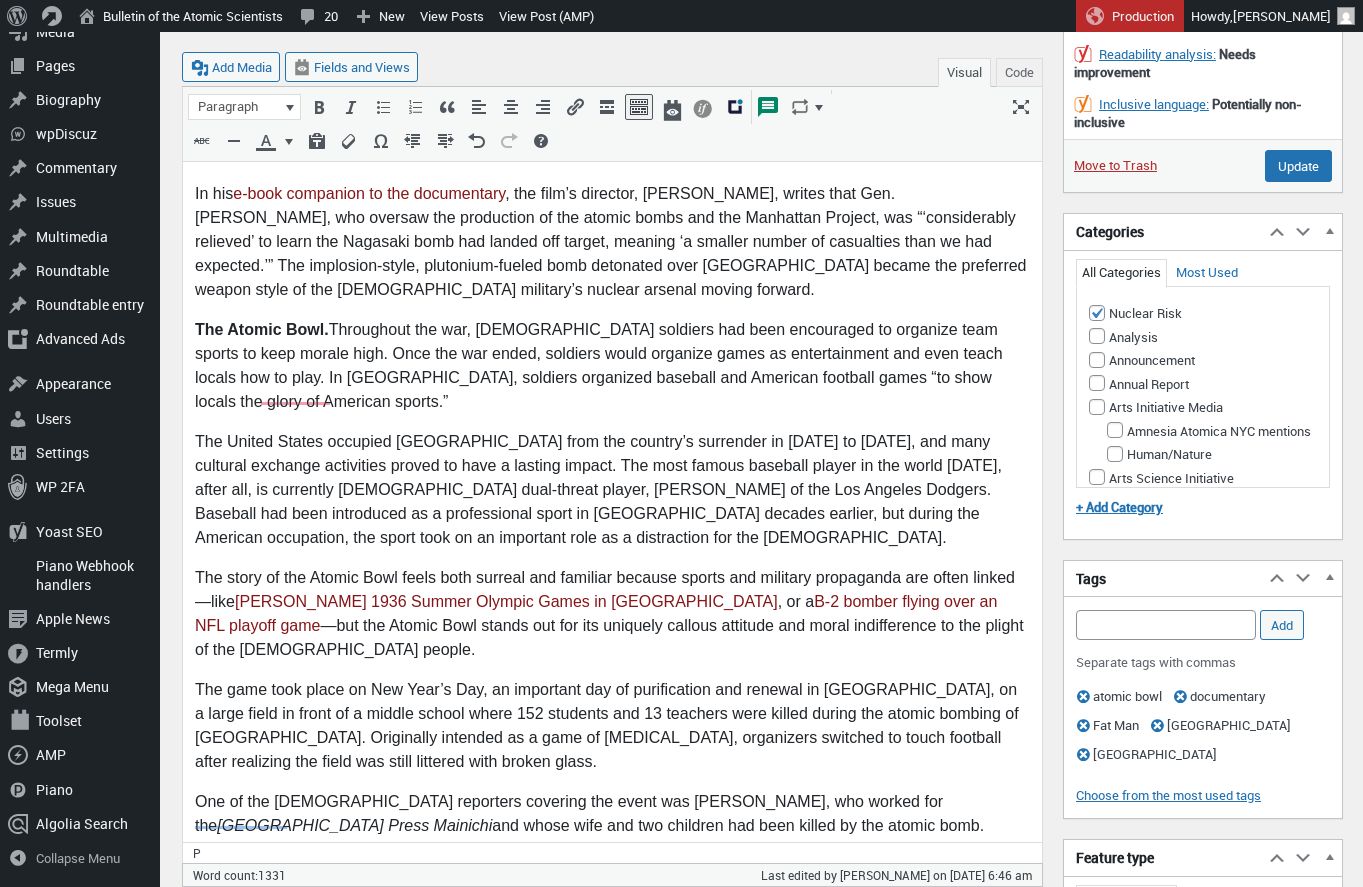 click on "The story of the Atomic Bowl feels both surreal and familiar because sports and military propaganda are often linked—like  Hitler’s 1936 Summer Olympic Games in Berlin , or a  B-2 bomber flying over an NFL playoff game —but the Atomic Bowl stands out for its uniquely callous attitude and moral indifference to the plight of the Japanese people." at bounding box center (612, 614) 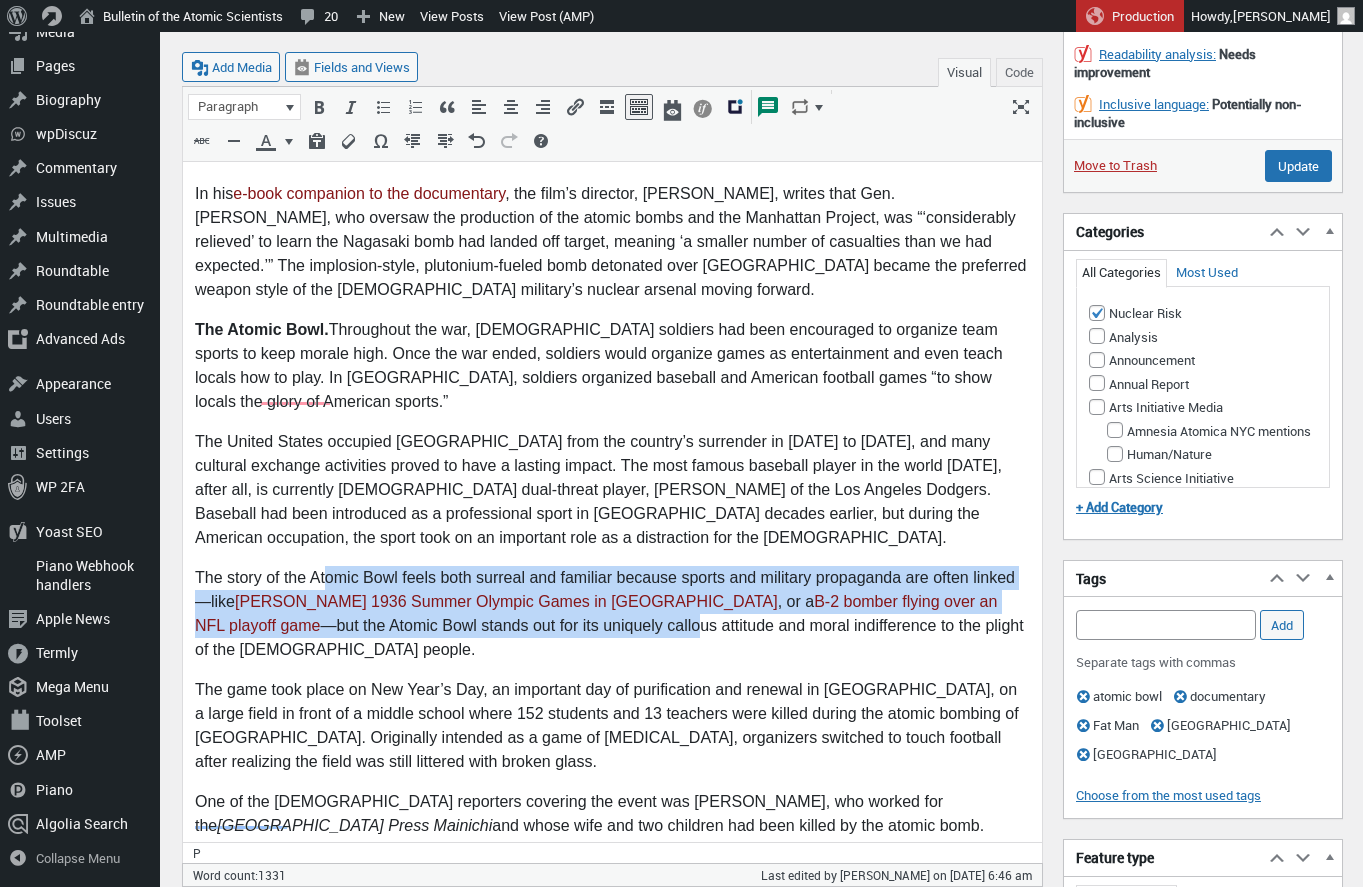 drag, startPoint x: 508, startPoint y: 540, endPoint x: 328, endPoint y: 470, distance: 193.13208 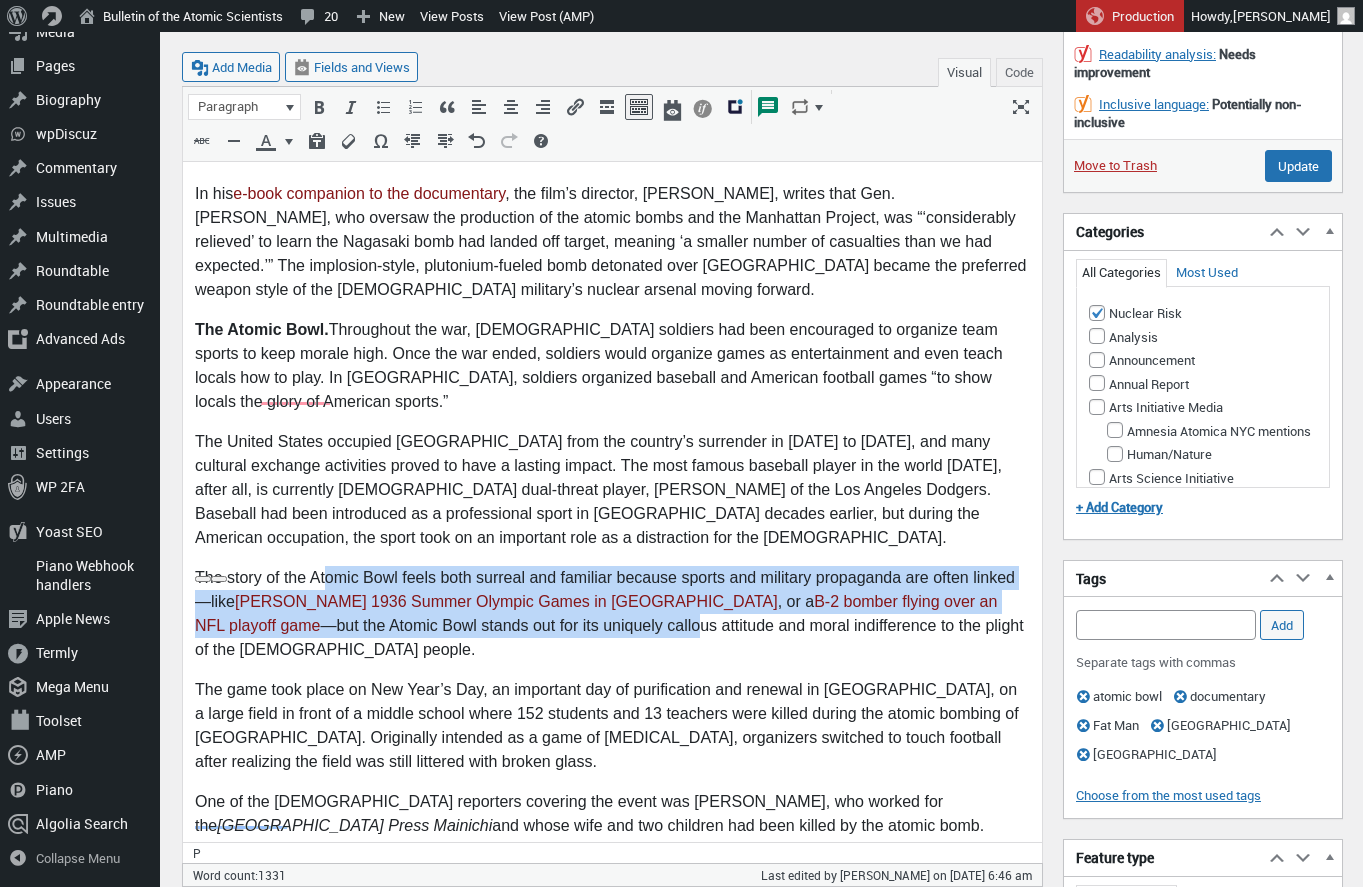 click on "The story of the Atomic Bowl feels both surreal and familiar because sports and military propaganda are often linked—like  Hitler’s 1936 Summer Olympic Games in Berlin , or a  B-2 bomber flying over an NFL playoff game —but the Atomic Bowl stands out for its uniquely callous attitude and moral indifference to the plight of the Japanese people." at bounding box center [612, 614] 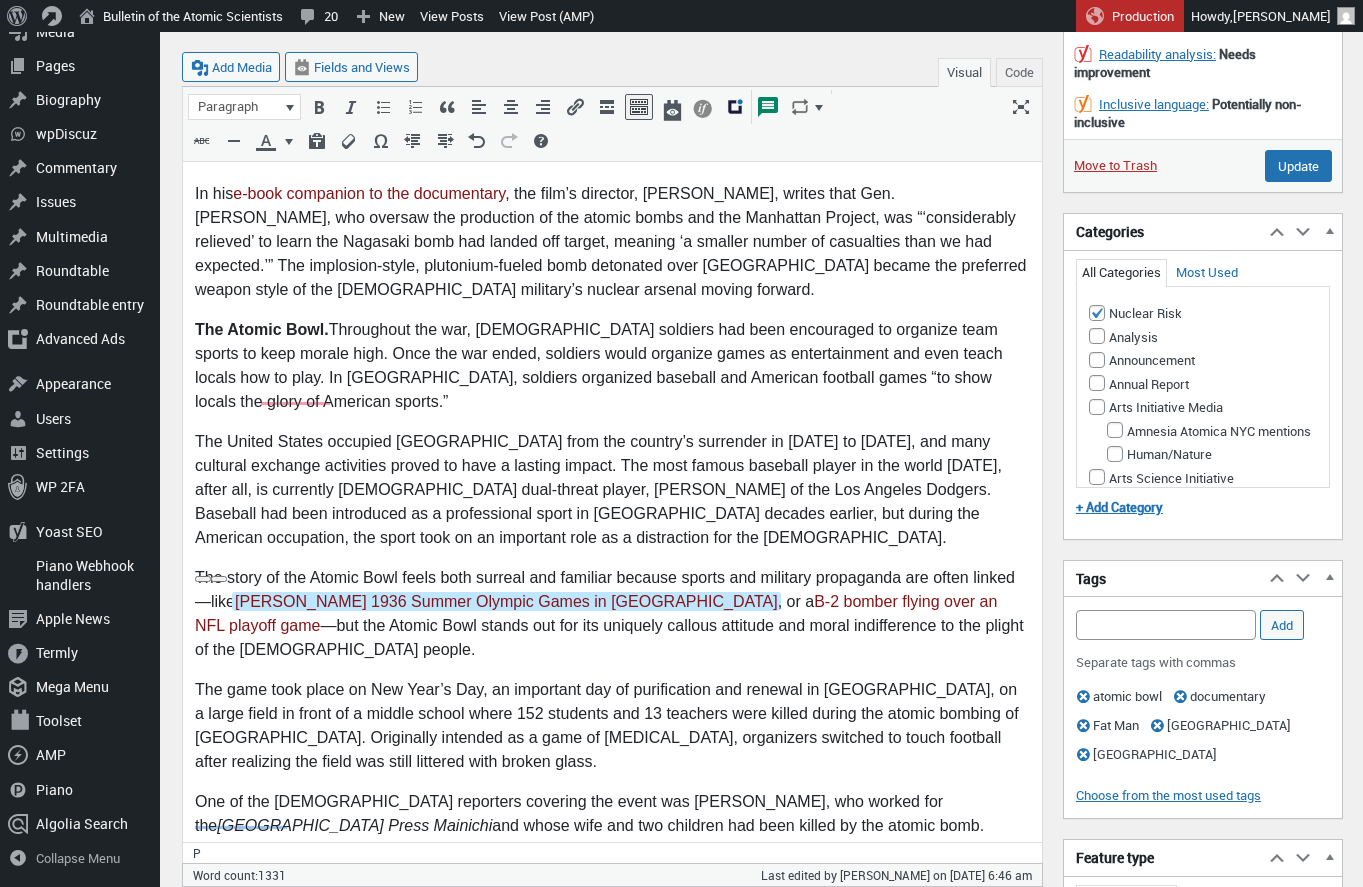 click on "The game took place on New Year’s Day, an important day of purification and renewal in [GEOGRAPHIC_DATA], on a large field in front of a middle school where 152 students and 13 teachers were killed during the atomic bombing of [GEOGRAPHIC_DATA]. Originally intended as a game of [MEDICAL_DATA], organizers switched to touch football after realizing the field was still littered with broken glass." at bounding box center [612, 726] 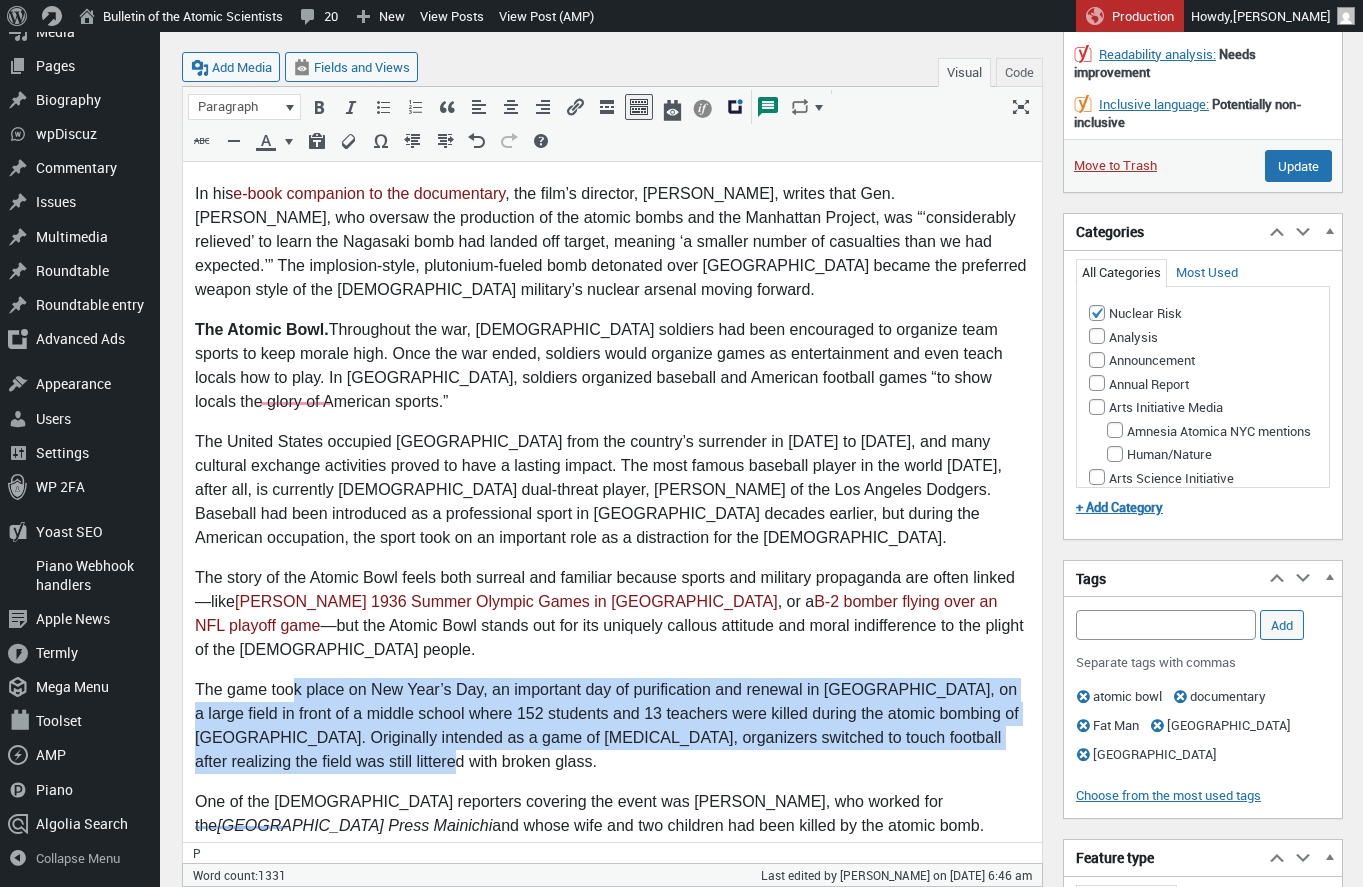 drag, startPoint x: 505, startPoint y: 633, endPoint x: 290, endPoint y: 565, distance: 225.49722 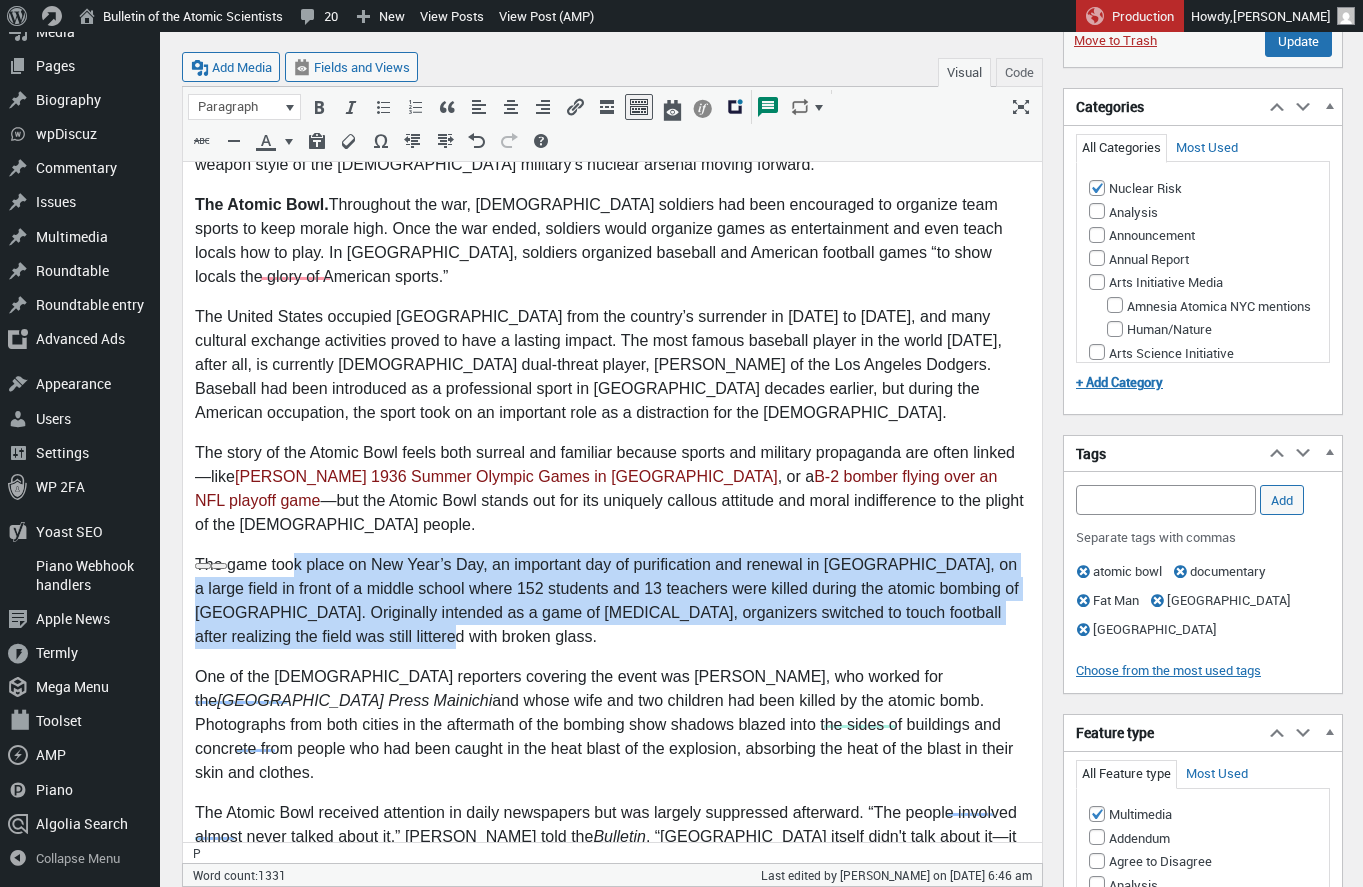 scroll, scrollTop: 1120, scrollLeft: 0, axis: vertical 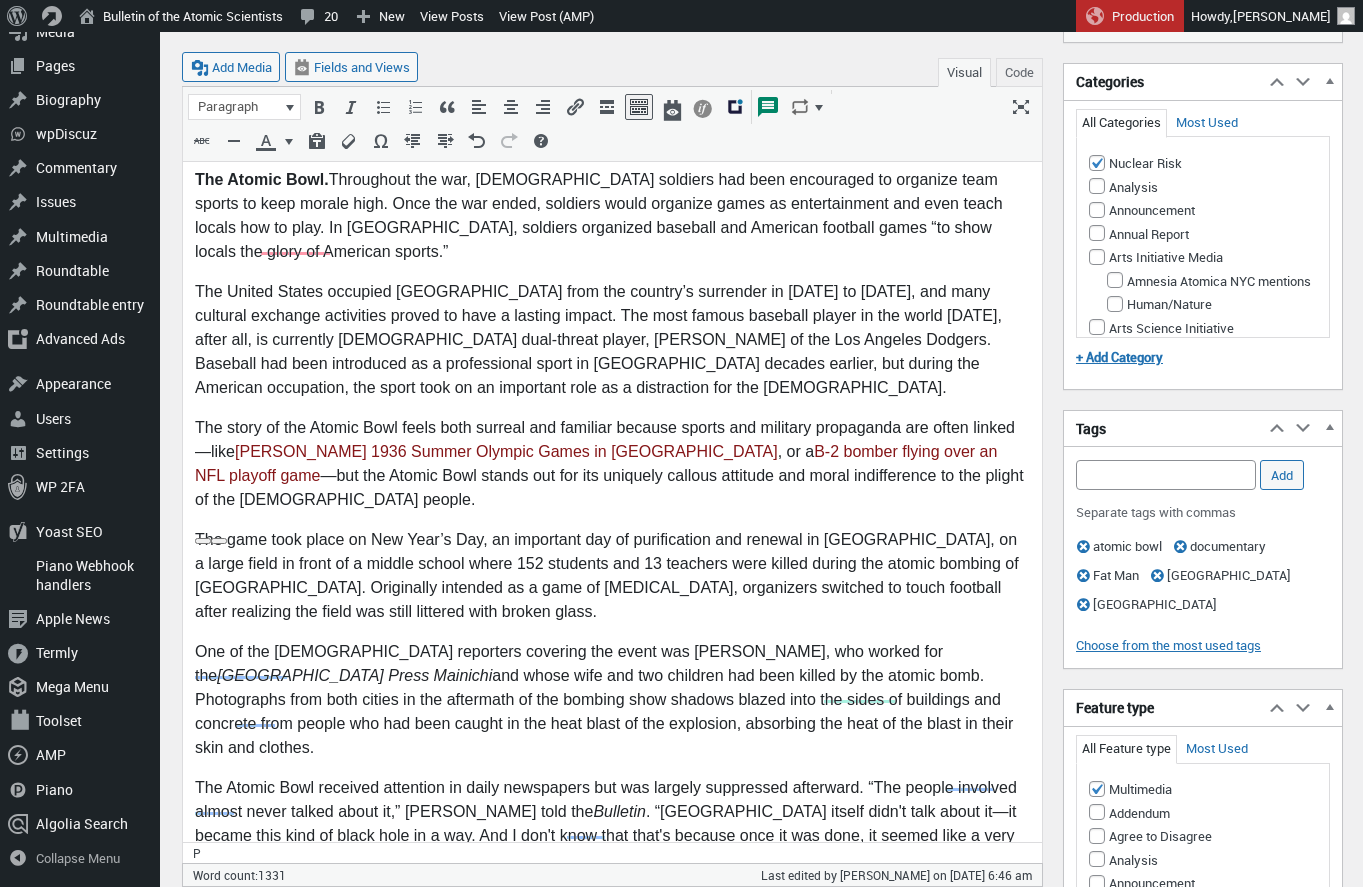 click on "One of the Japanese reporters covering the event was Shunichi Morii, who worked for the  Osaka   Press Mainichi  and whose wife and two children had been killed by the atomic bomb. Photographs from both cities in the aftermath of the bombing show shadows blazed into the sides of buildings and concrete from people who had been caught in the heat blast of the explosion, absorbing the heat of the blast in their skin and clothes." at bounding box center [612, 700] 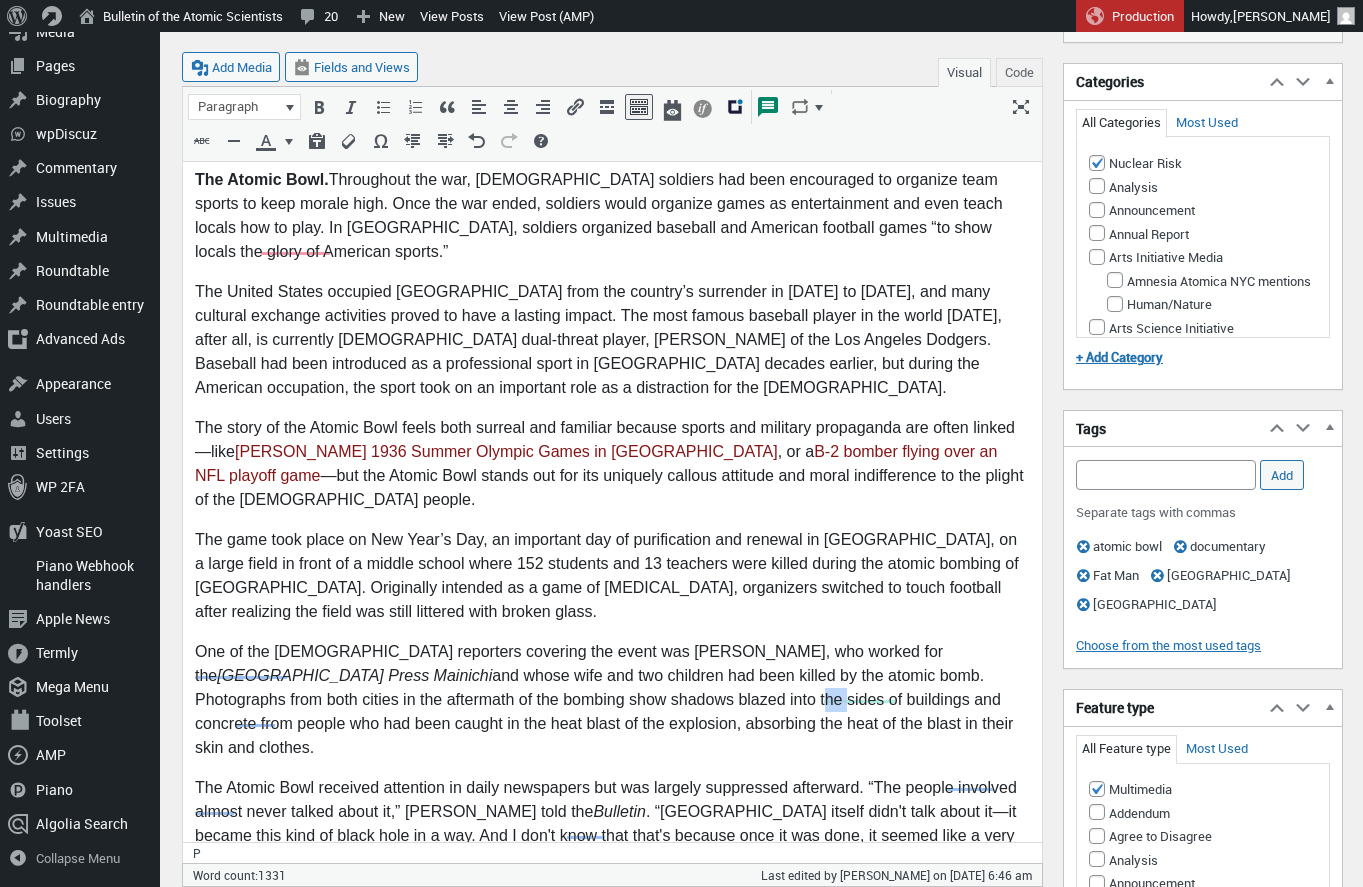 click on "One of the Japanese reporters covering the event was Shunichi Morii, who worked for the  Osaka   Press Mainichi  and whose wife and two children had been killed by the atomic bomb. Photographs from both cities in the aftermath of the bombing show shadows blazed into the sides of buildings and concrete from people who had been caught in the heat blast of the explosion, absorbing the heat of the blast in their skin and clothes." at bounding box center (612, 700) 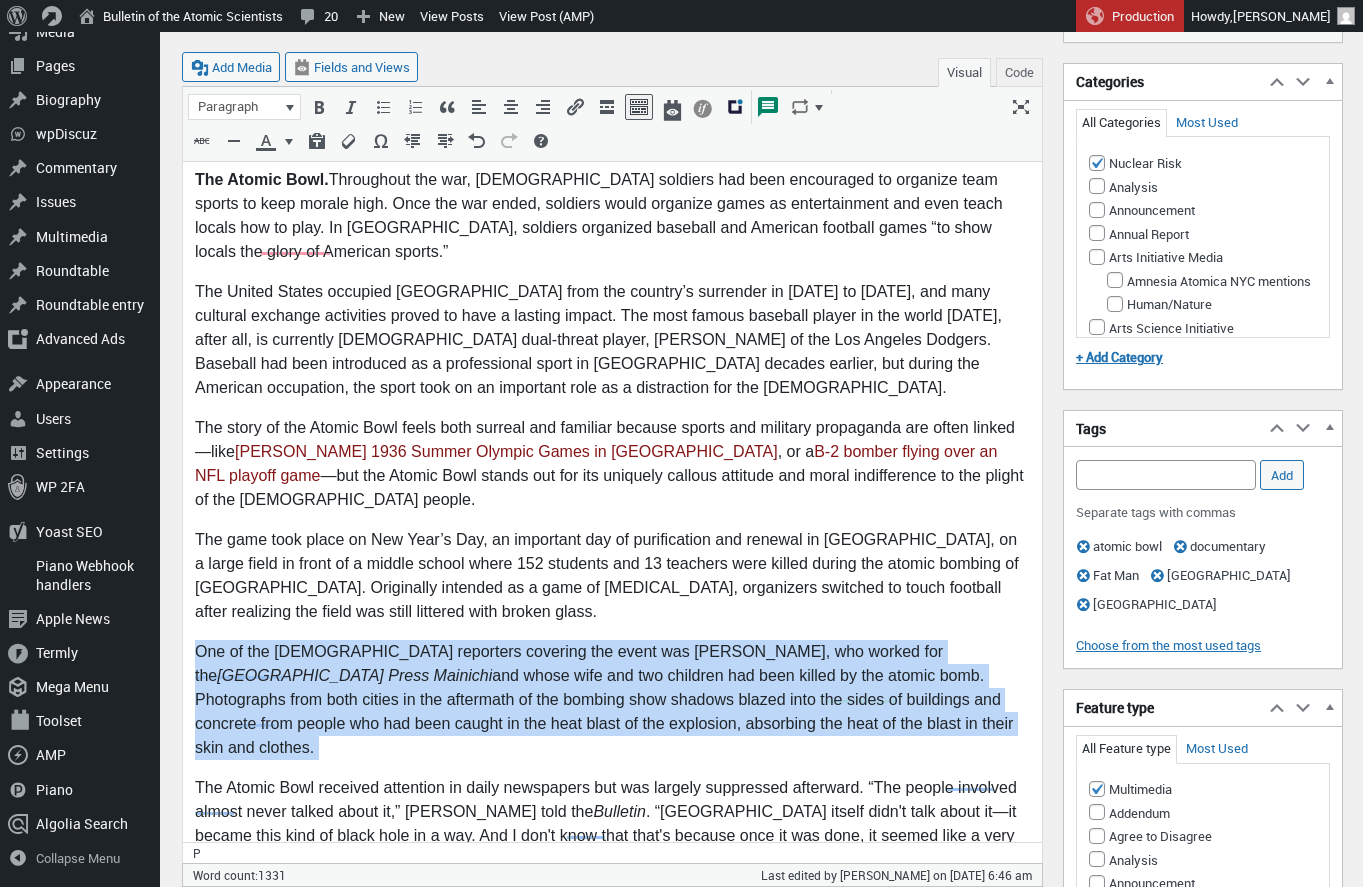 click on "One of the Japanese reporters covering the event was Shunichi Morii, who worked for the  Osaka   Press Mainichi  and whose wife and two children had been killed by the atomic bomb. Photographs from both cities in the aftermath of the bombing show shadows blazed into the sides of buildings and concrete from people who had been caught in the heat blast of the explosion, absorbing the heat of the blast in their skin and clothes." at bounding box center [612, 700] 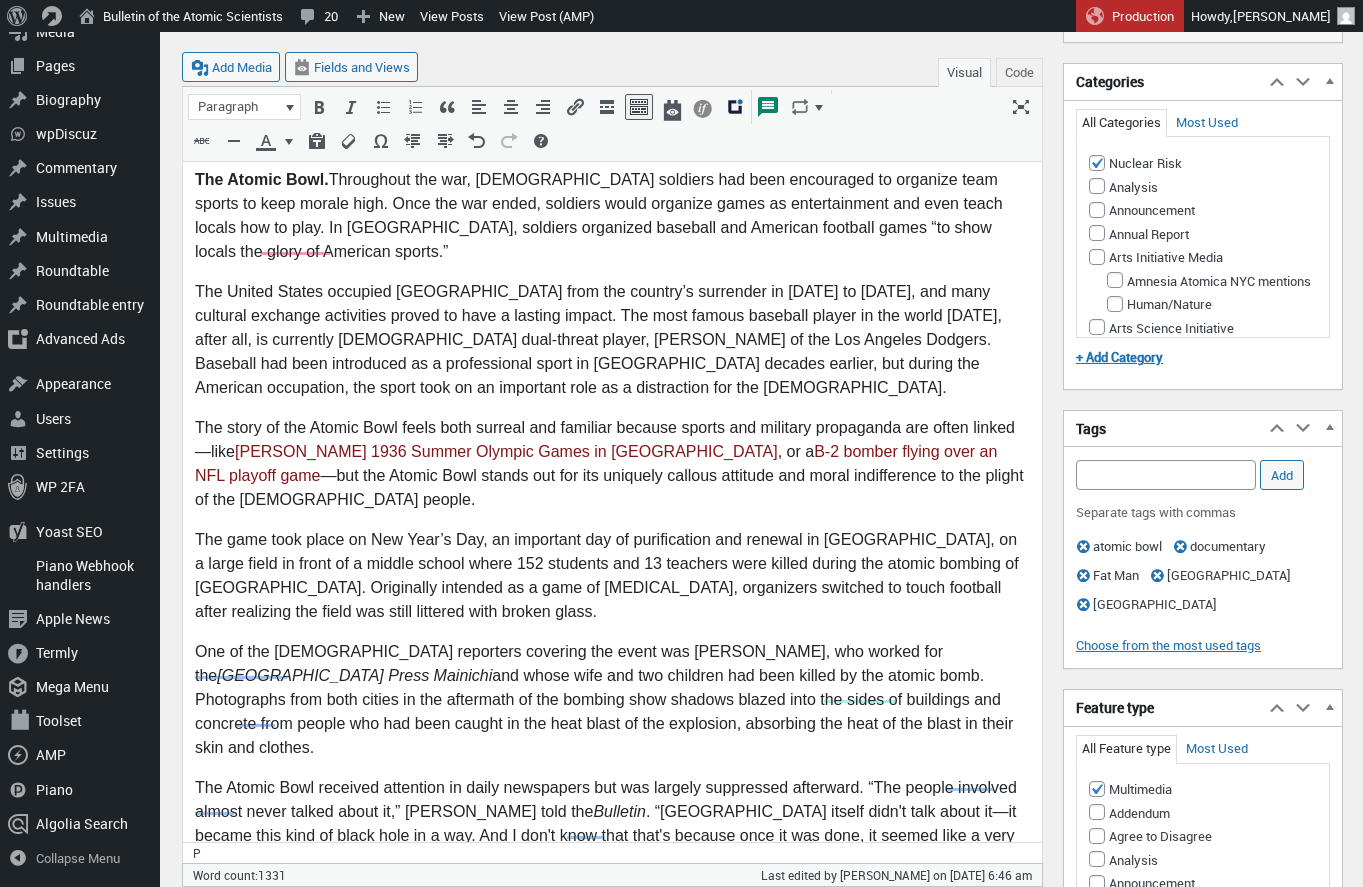 click on "The Atomic Bowl received attention in daily newspapers but was largely suppressed afterward. “The people involved almost never talked about it,” Mitchell told the  Bulletin . “Nagasaki itself didn't talk about it—it became this kind of black hole in a way. And I don't know that that's because once it was done, it seemed like a very bad idea, but they didn't really distribute visuals.”" at bounding box center [612, 824] 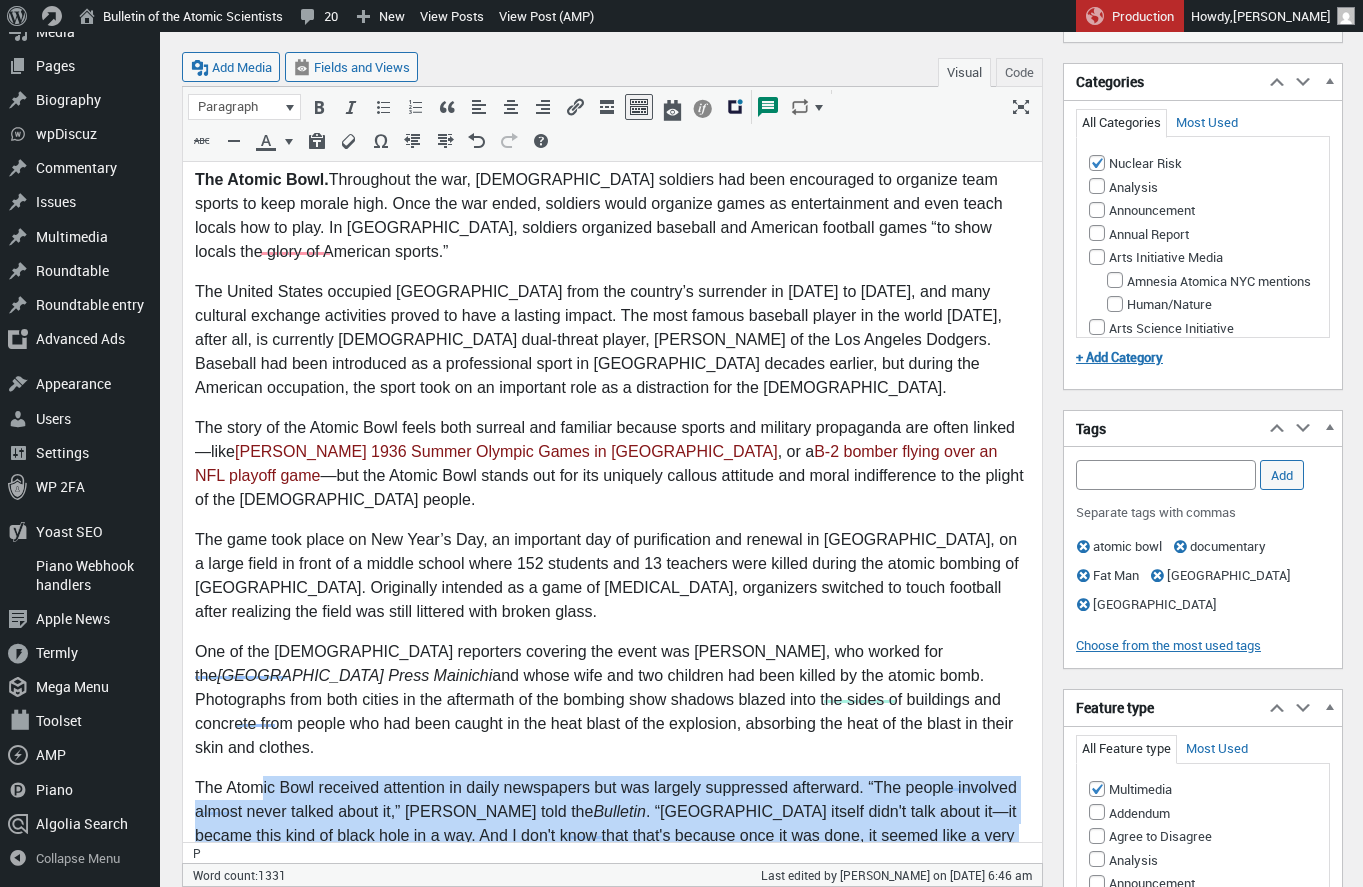 drag, startPoint x: 526, startPoint y: 715, endPoint x: 263, endPoint y: 638, distance: 274.04013 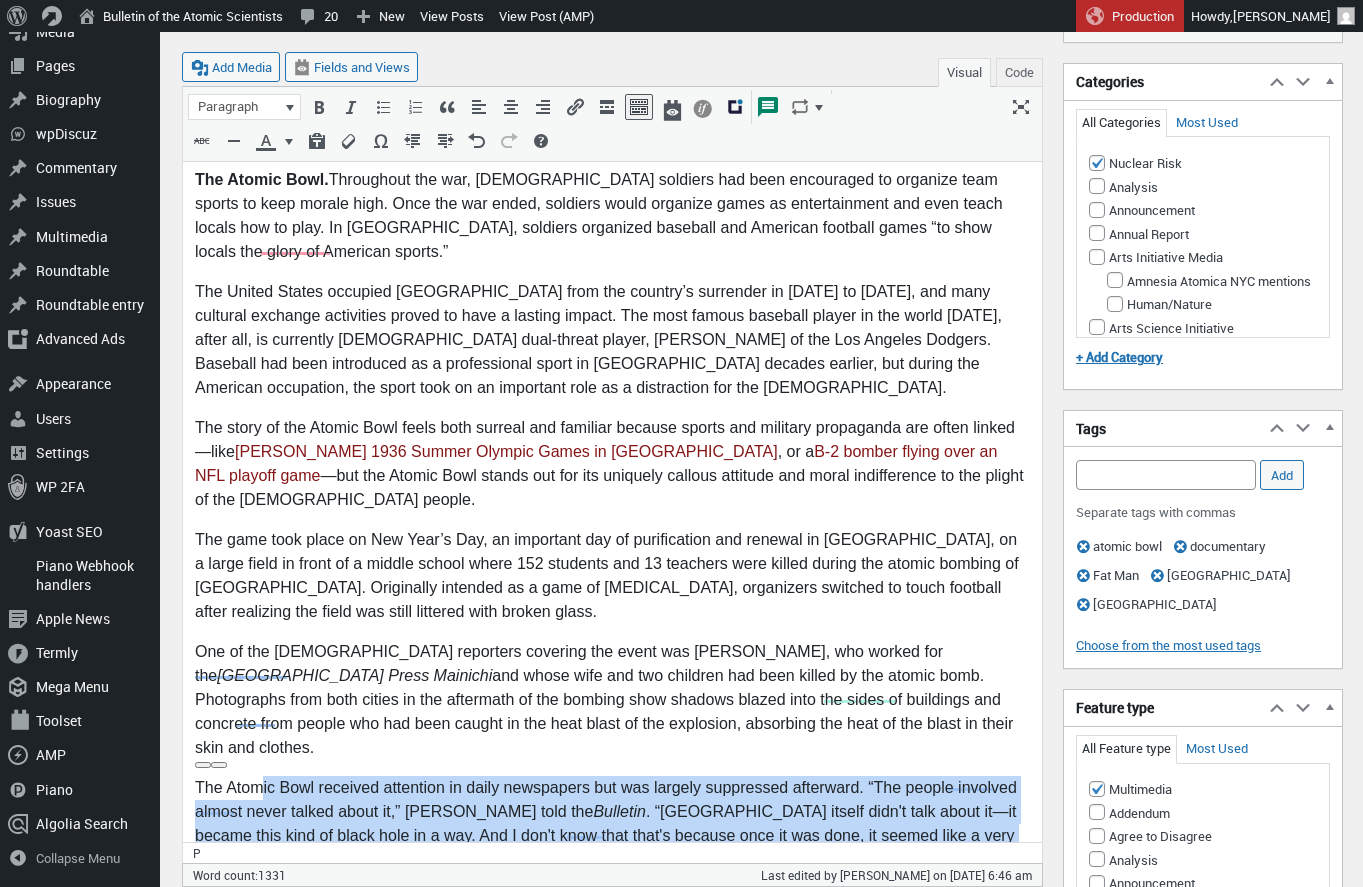 click on "The Atomic Bowl received attention in daily newspapers but was largely suppressed afterward. “The people involved almost never talked about it,” Mitchell told the  Bulletin . “Nagasaki itself didn't talk about it—it became this kind of black hole in a way. And I don't know that that's because once it was done, it seemed like a very bad idea, but they didn't really distribute visuals.”" at bounding box center (612, 824) 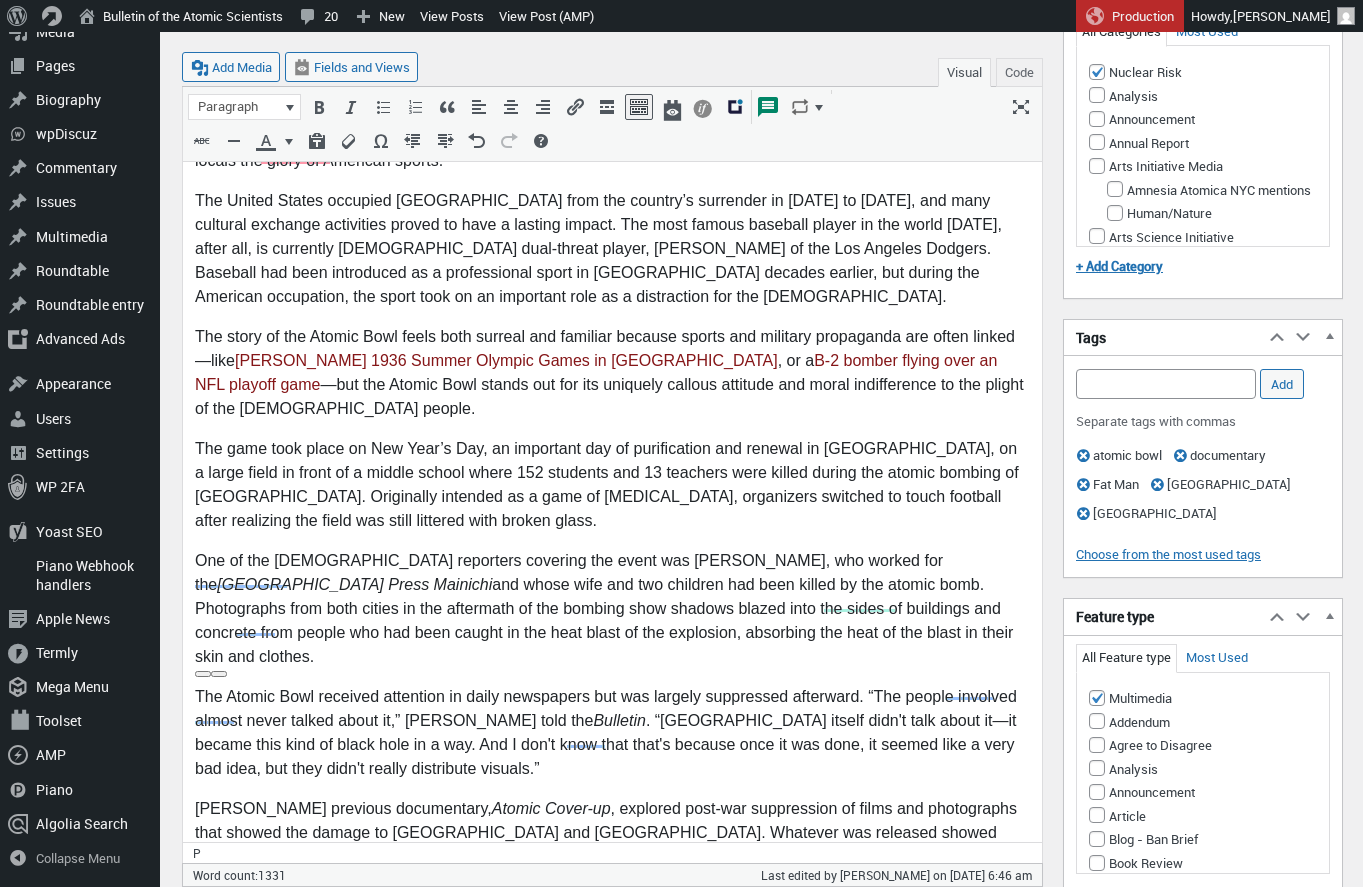 scroll, scrollTop: 1259, scrollLeft: 0, axis: vertical 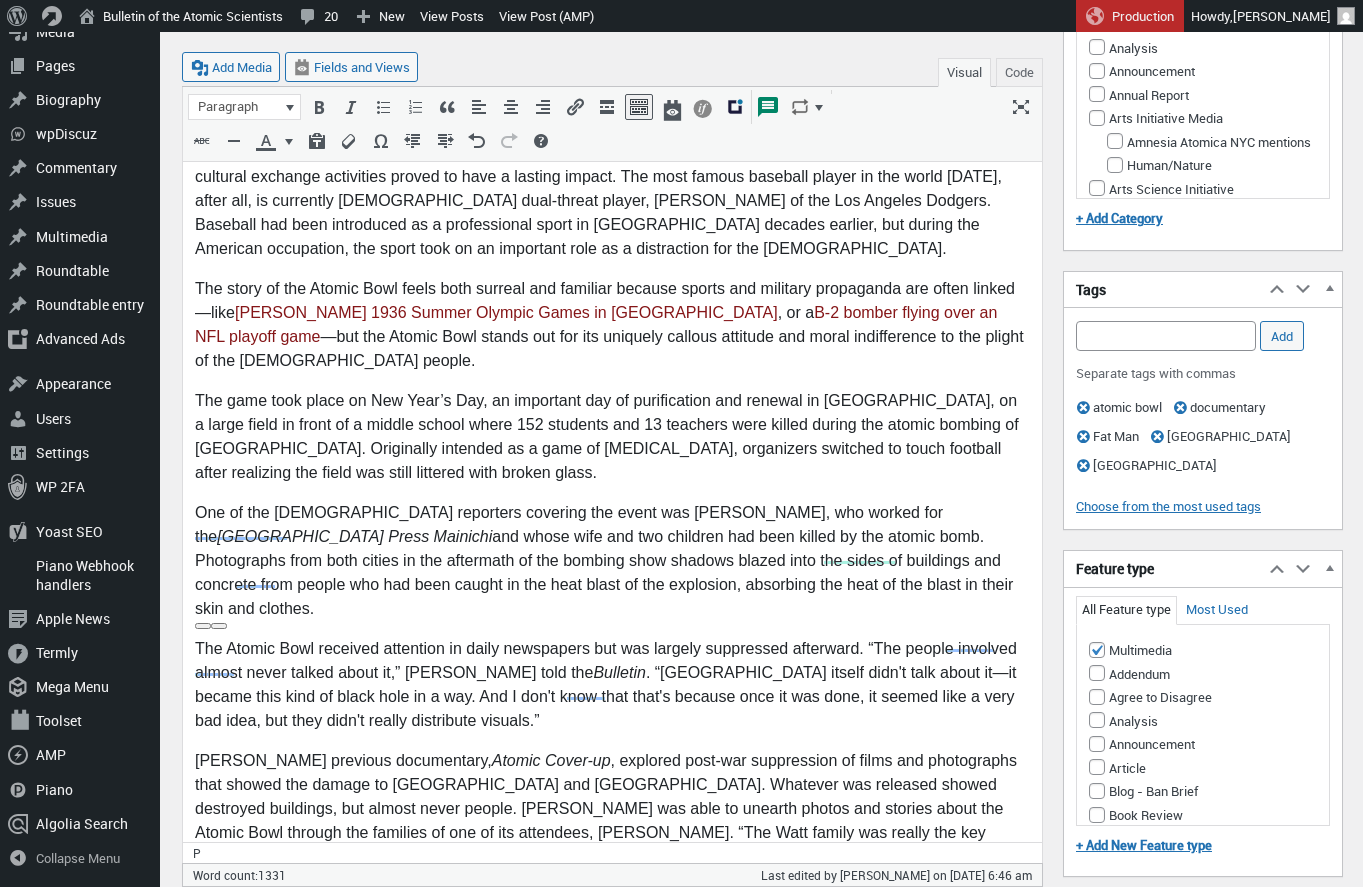 click on "Mitchell’s previous documentary,  Atomic Cover-up , explored post-war suppression of films and photographs that showed the damage to Hiroshima and Nagasaki. Whatever was released showed destroyed buildings, but almost never people. Mitchell was able to unearth photos and stories about the Atomic Bowl through the families of one of its attendees, William W. Watt. “The Watt family was really the key turning point that made the film possible,” Mitchell said. “So now there was enough there to have way beyond what had ever appeared before.”" at bounding box center [612, 821] 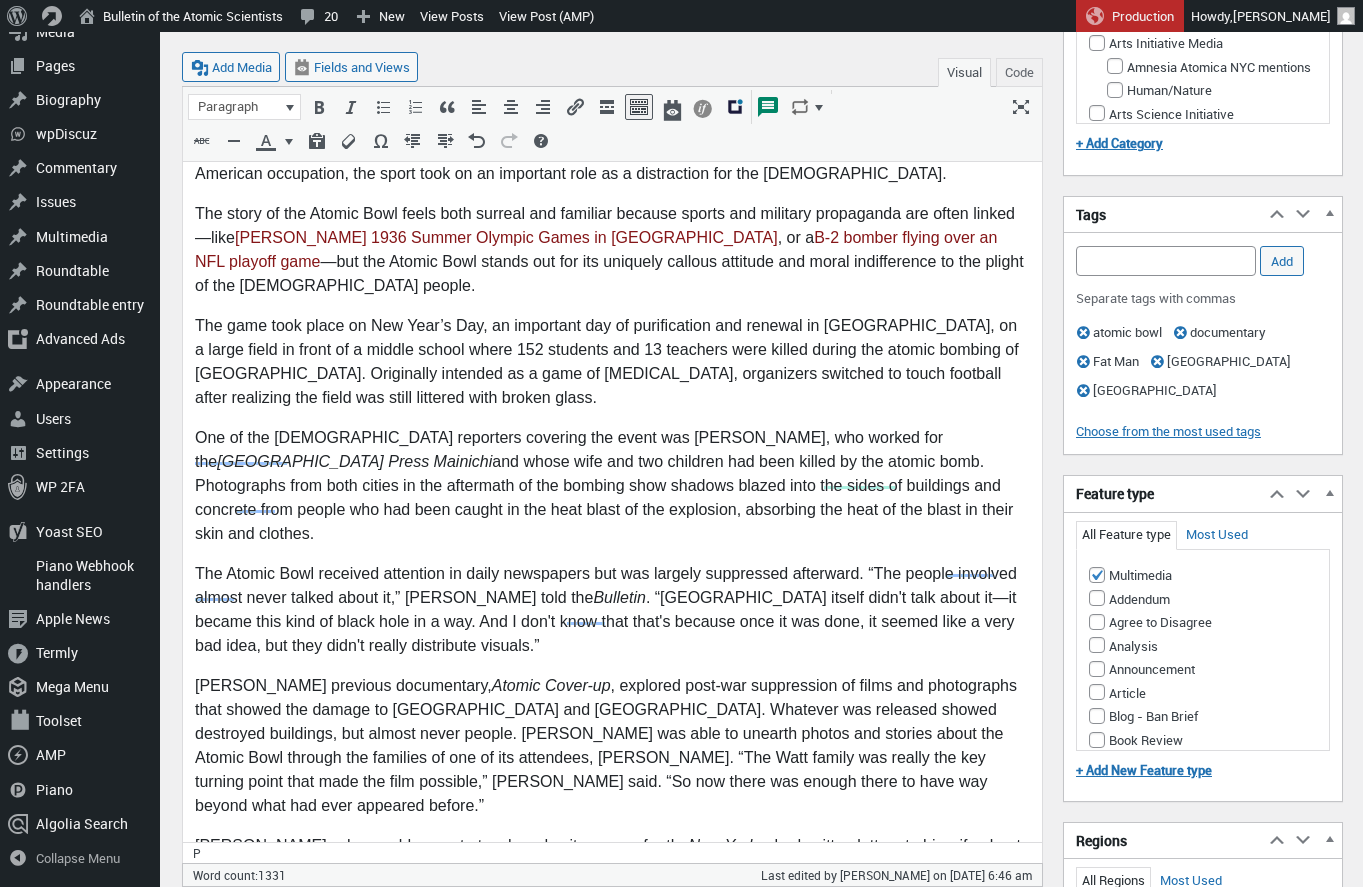 scroll, scrollTop: 1338, scrollLeft: 0, axis: vertical 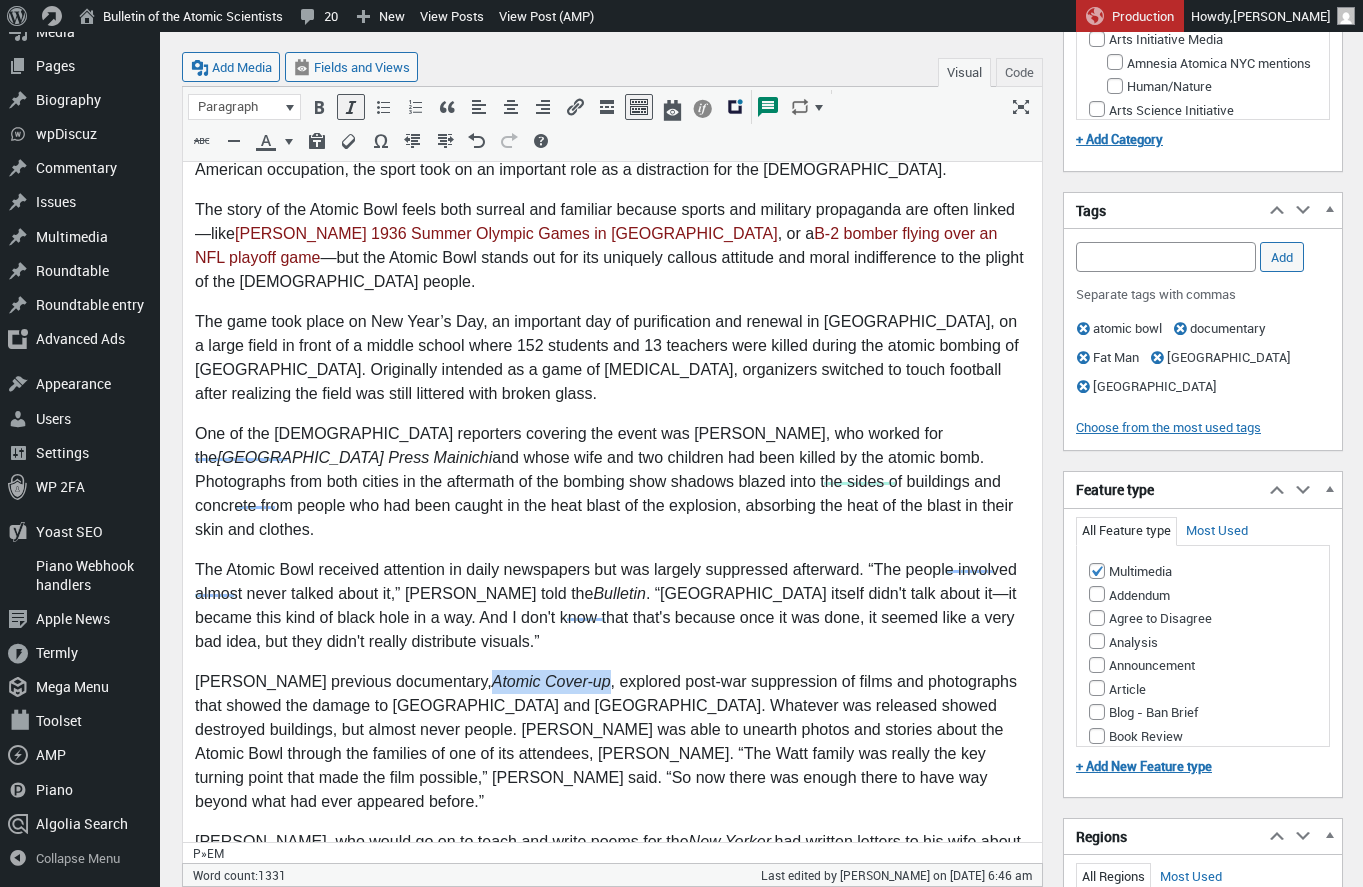 drag, startPoint x: 433, startPoint y: 537, endPoint x: 543, endPoint y: 537, distance: 110 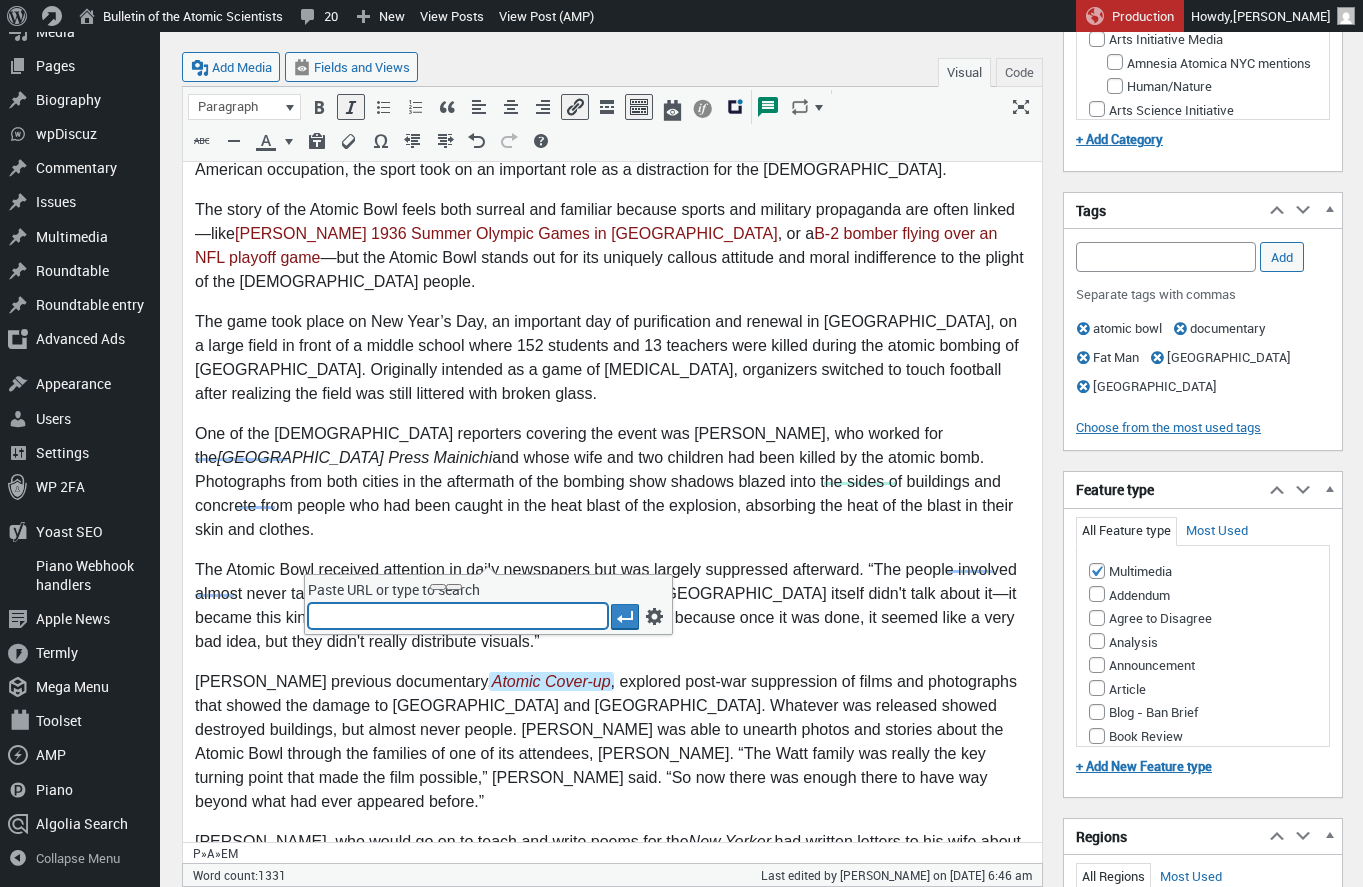 type on "https://www.pbs.org/show/atomic-cover-up/" 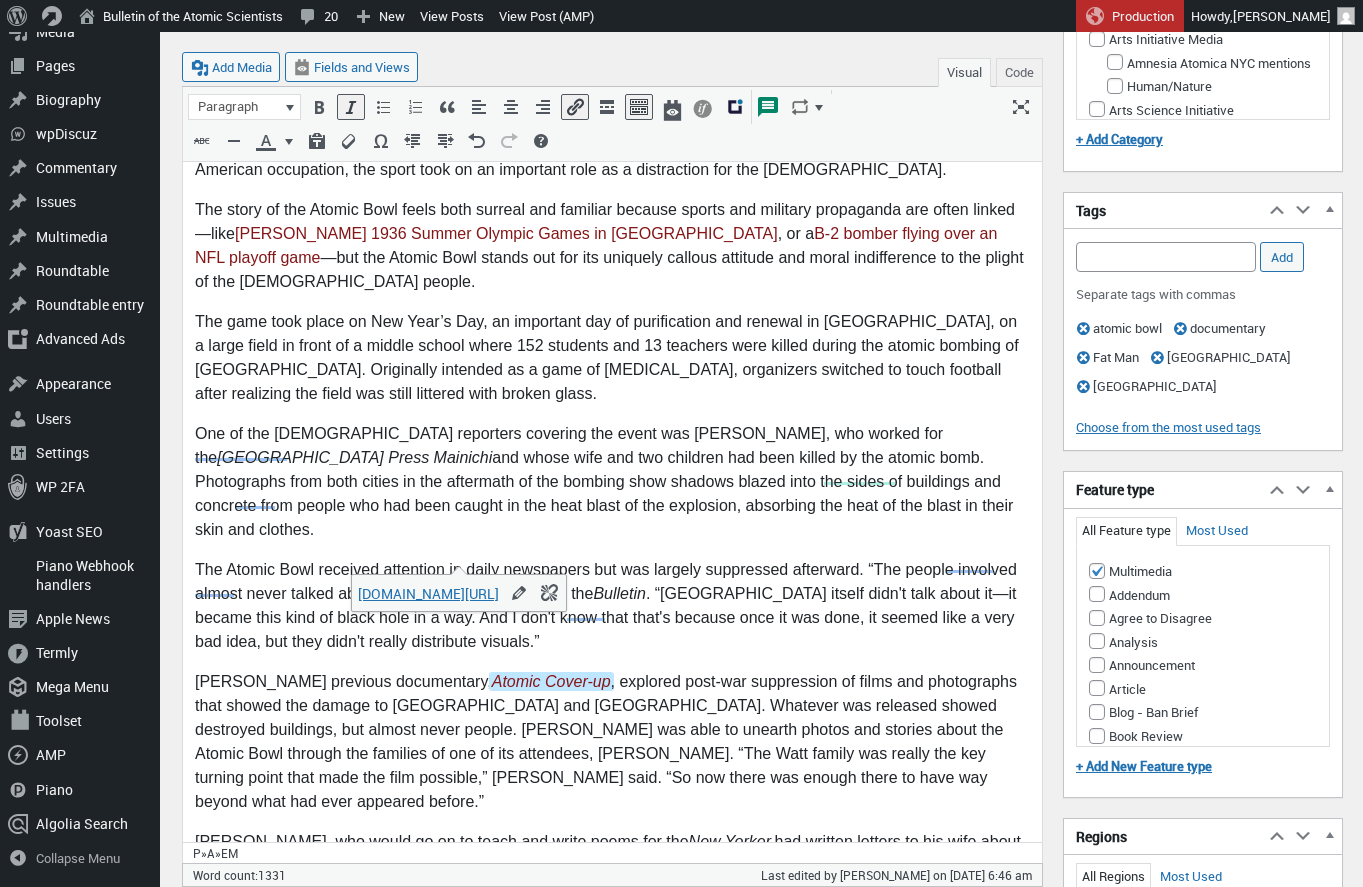 click on "Mitchell’s previous documentary,  Atomic Cover-up , explored post-war suppression of films and photographs that showed the damage to Hiroshima and Nagasaki. Whatever was released showed destroyed buildings, but almost never people. Mitchell was able to unearth photos and stories about the Atomic Bowl through the families of one of its attendees, William W. Watt. “The Watt family was really the key turning point that made the film possible,” Mitchell said. “So now there was enough there to have way beyond what had ever appeared before.”" at bounding box center (612, 742) 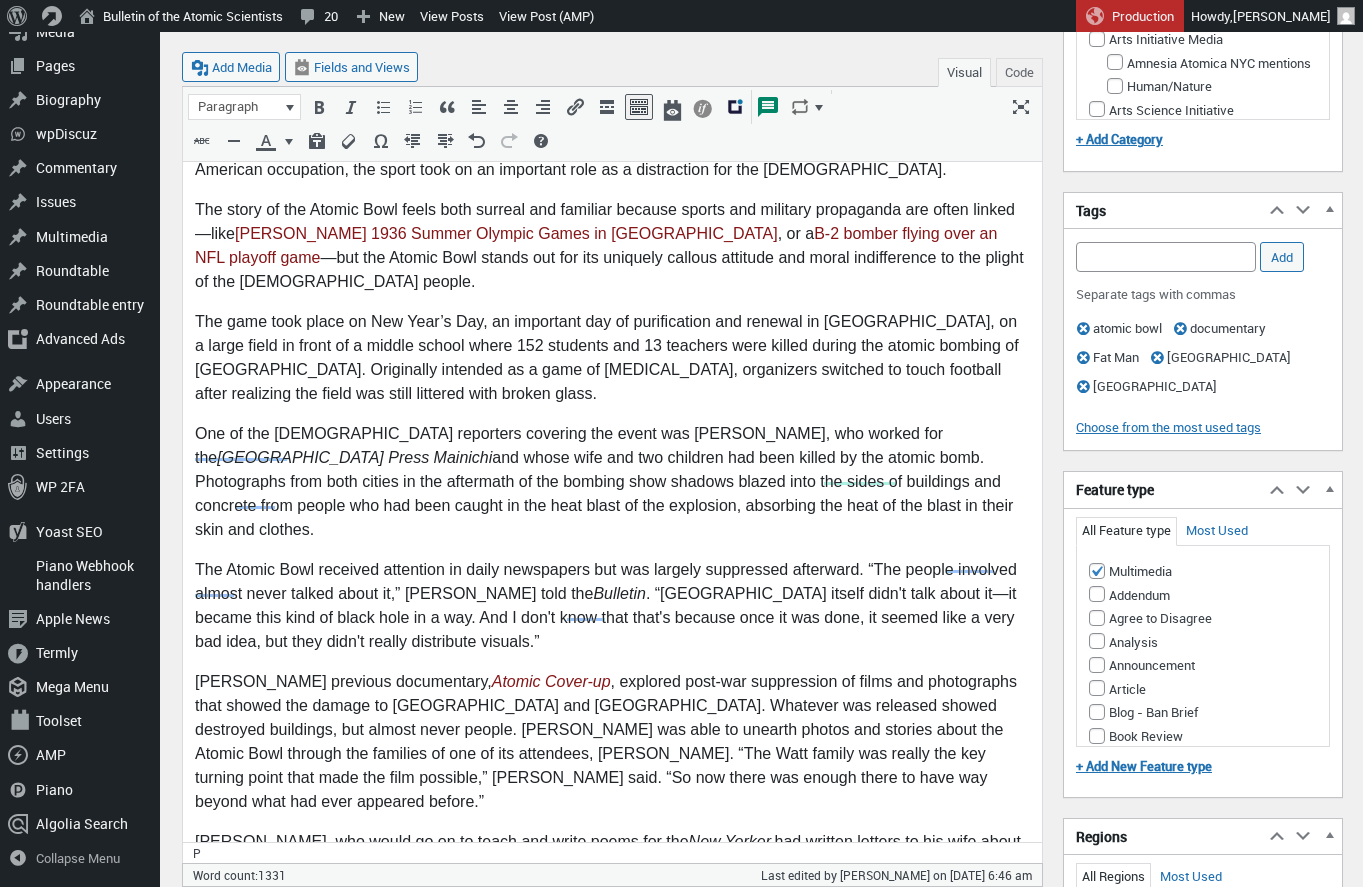 click on "Mitchell’s previous documentary,  Atomic Cover-up , explored post-war suppression of films and photographs that showed the damage to Hiroshima and Nagasaki. Whatever was released showed destroyed buildings, but almost never people. Mitchell was able to unearth photos and stories about the Atomic Bowl through the families of one of its attendees, William W. Watt. “The Watt family was really the key turning point that made the film possible,” Mitchell said. “So now there was enough there to have way beyond what had ever appeared before.”" at bounding box center (612, 742) 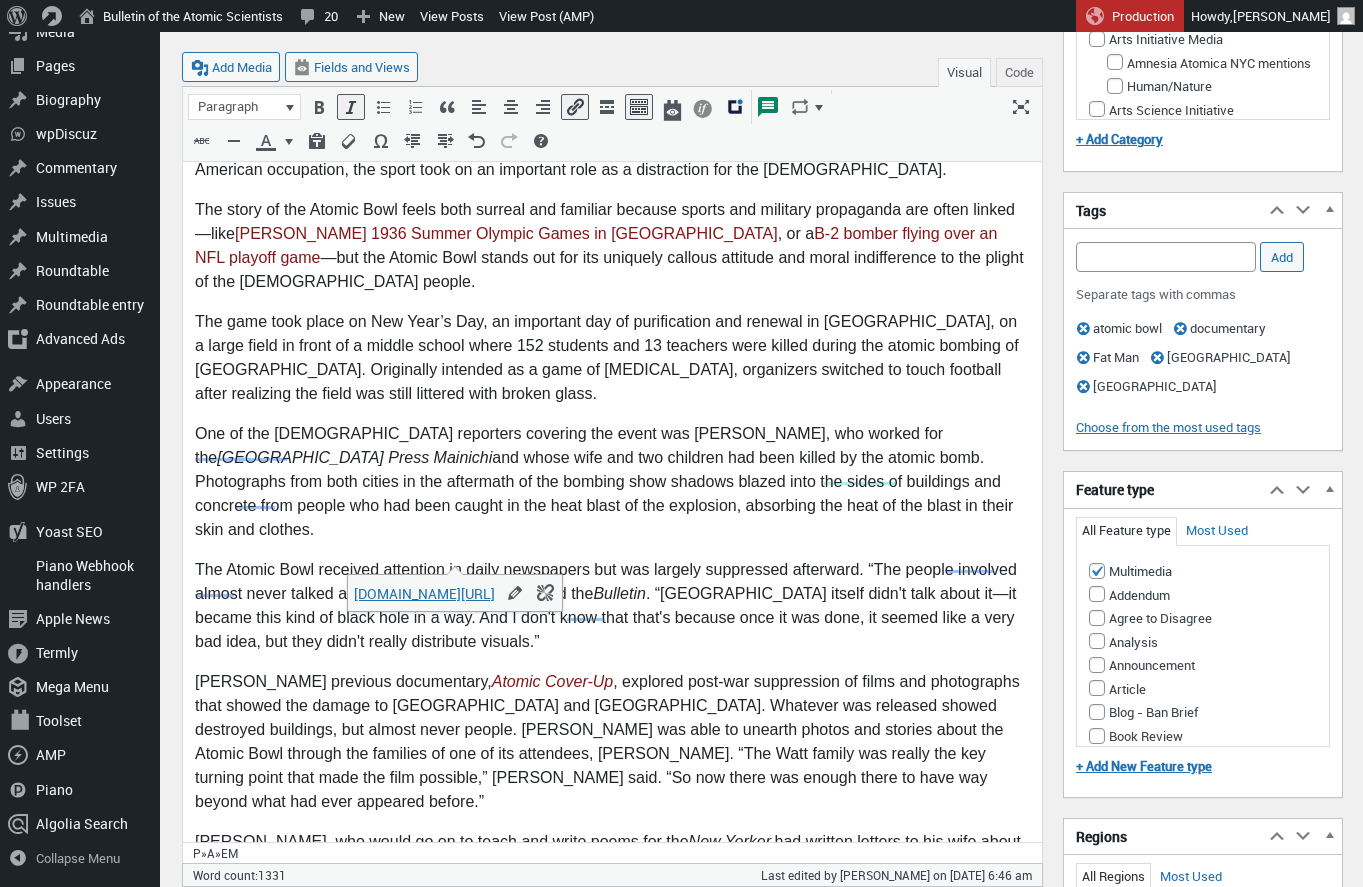 click on "Mitchell’s previous documentary,  Atomic Cover-Up , explored post-war suppression of films and photographs that showed the damage to Hiroshima and Nagasaki. Whatever was released showed destroyed buildings, but almost never people. Mitchell was able to unearth photos and stories about the Atomic Bowl through the families of one of its attendees, William W. Watt. “The Watt family was really the key turning point that made the film possible,” Mitchell said. “So now there was enough there to have way beyond what had ever appeared before.”" at bounding box center (612, 742) 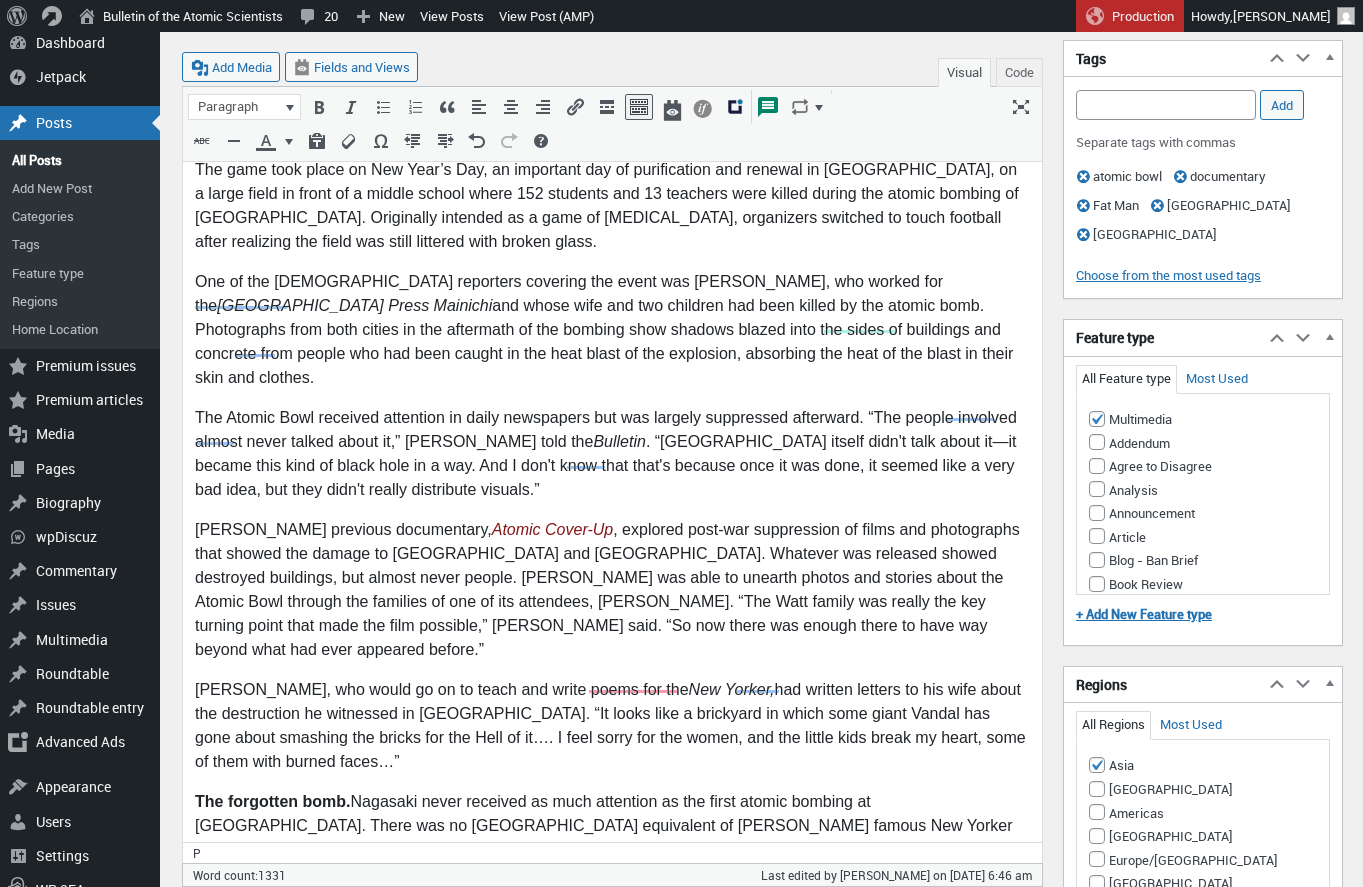 scroll, scrollTop: 1438, scrollLeft: 0, axis: vertical 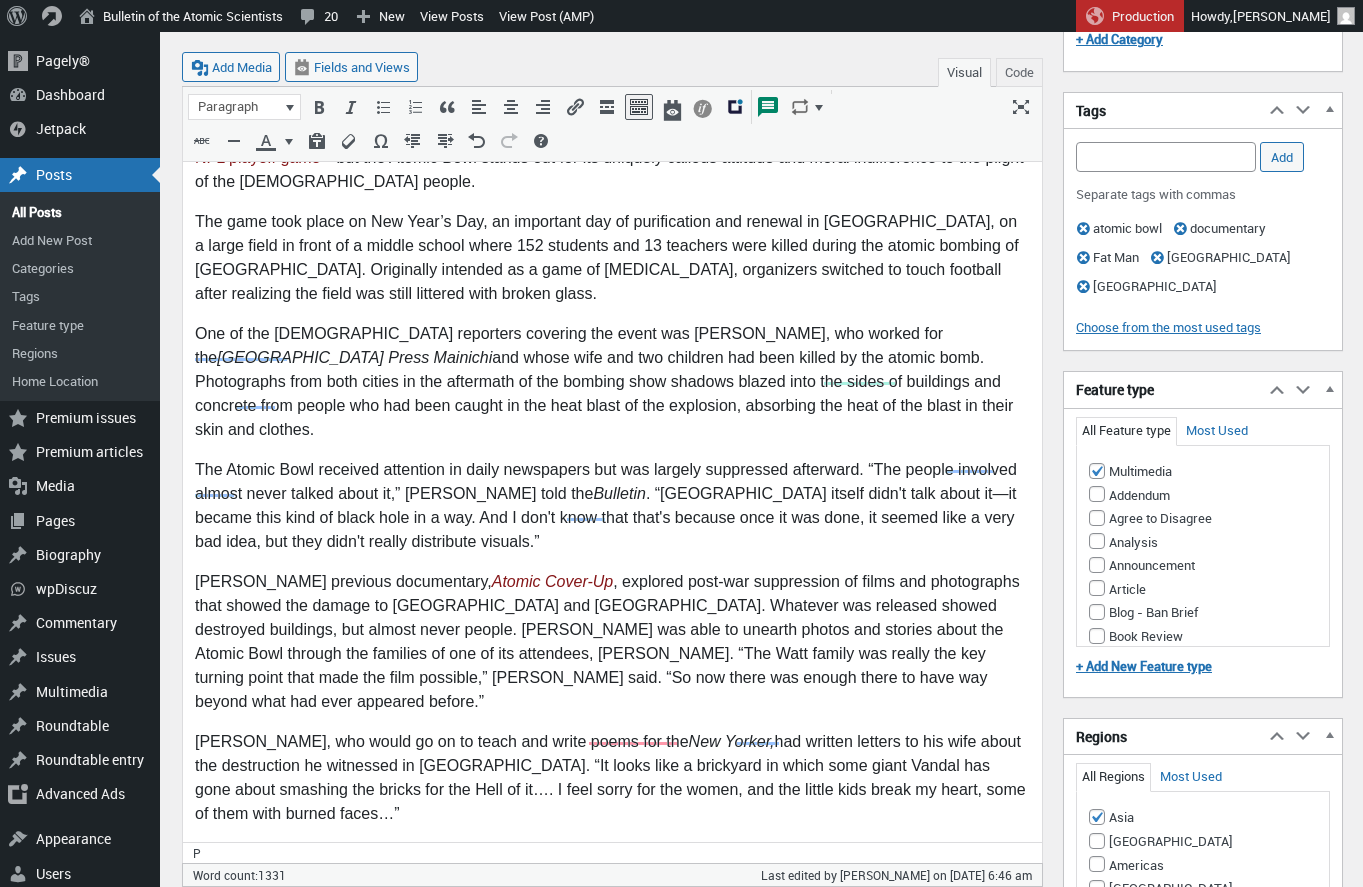 click on "Mitchell’s previous documentary,  Atomic Cover-Up , explored post-war suppression of films and photographs that showed the damage to Hiroshima and Nagasaki. Whatever was released showed destroyed buildings, but almost never people. Mitchell was able to unearth photos and stories about the Atomic Bowl through the families of one of its attendees, William W. Watt. “The Watt family was really the key turning point that made the film possible,” Mitchell said. “So now there was enough there to have way beyond what had ever appeared before.”" at bounding box center [612, 642] 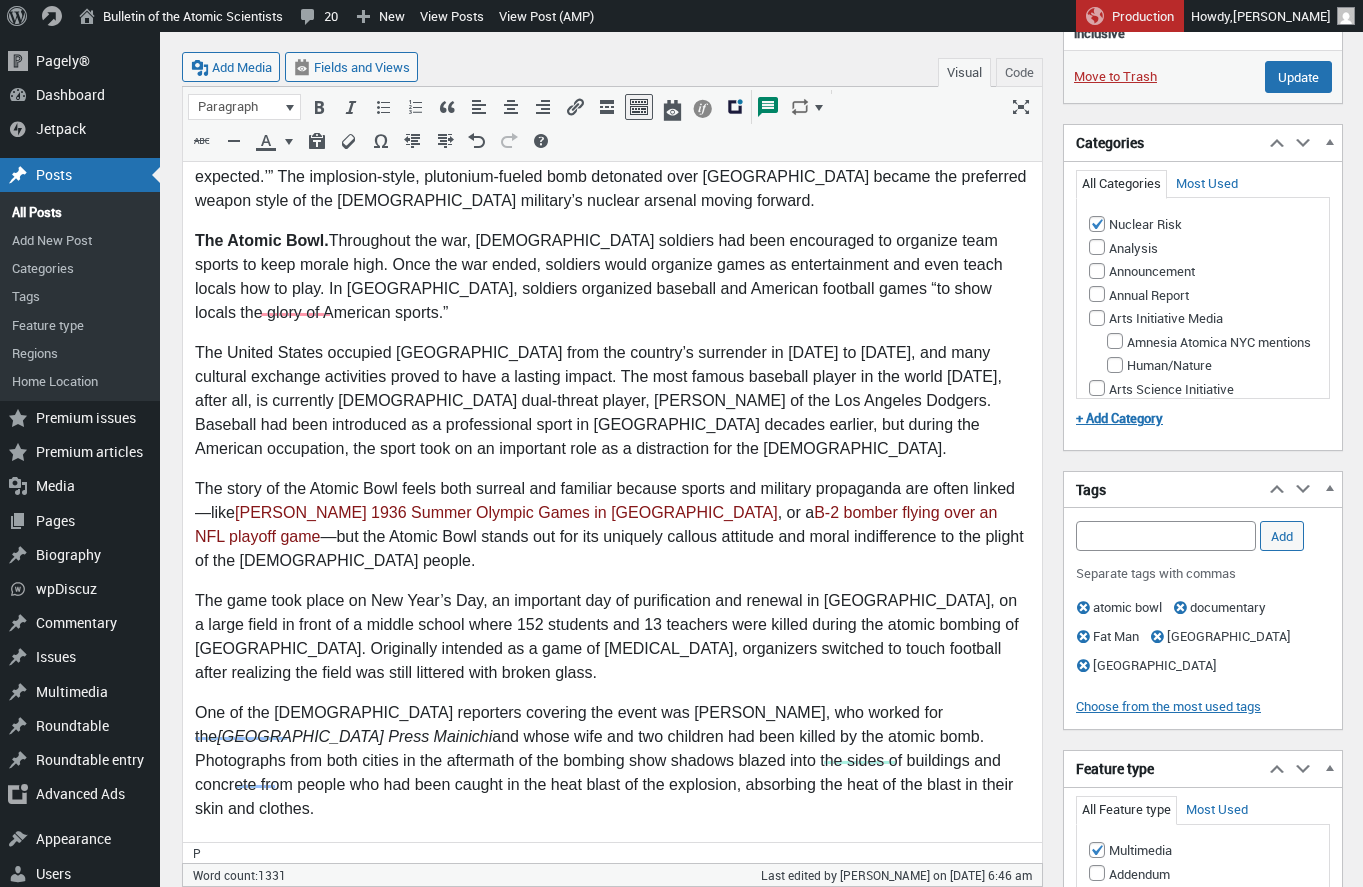 scroll, scrollTop: 1040, scrollLeft: 0, axis: vertical 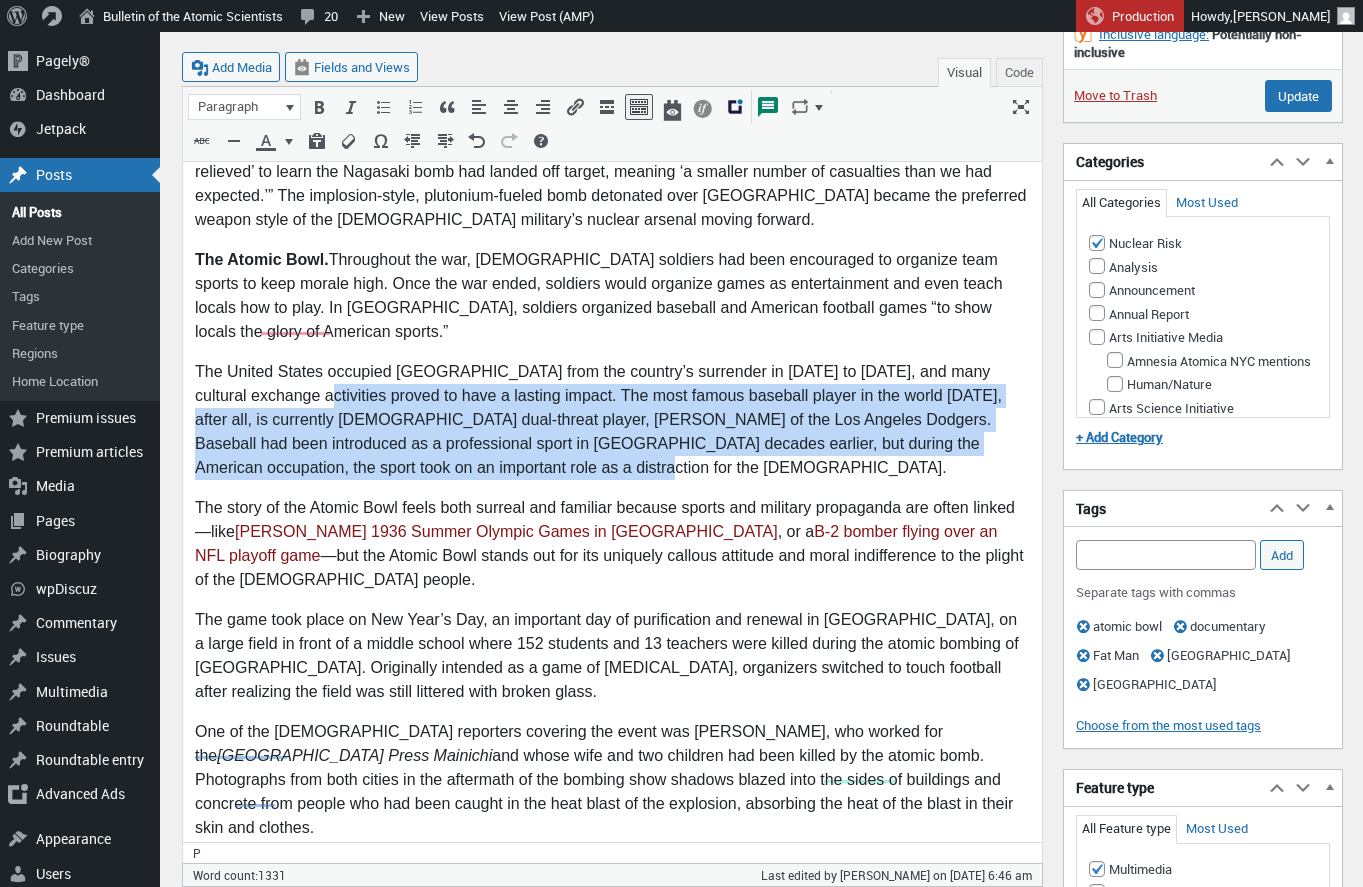 drag, startPoint x: 442, startPoint y: 362, endPoint x: 275, endPoint y: 300, distance: 178.13759 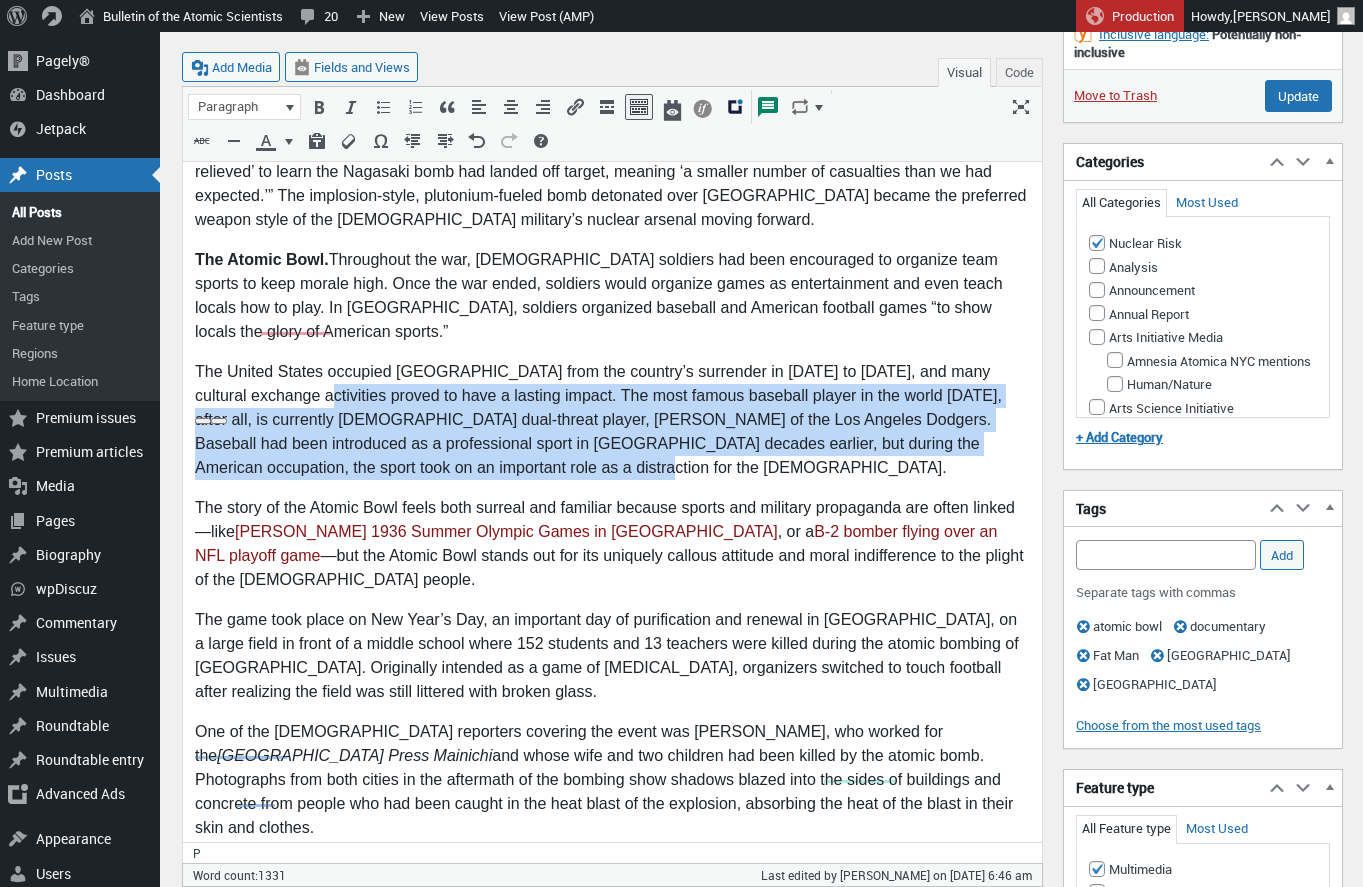 click on "The United States occupied [GEOGRAPHIC_DATA] from the country’s surrender in [DATE] to [DATE], and many cultural exchange activities proved to have a lasting impact. The most famous baseball player in the world [DATE], after all, is currently [DEMOGRAPHIC_DATA] dual-threat player, [PERSON_NAME] of the Los Angeles Dodgers. Baseball had been introduced as a professional sport in [GEOGRAPHIC_DATA] decades earlier, but during the American occupation, the sport took on an important role as a distraction for the [DEMOGRAPHIC_DATA]." at bounding box center (612, 420) 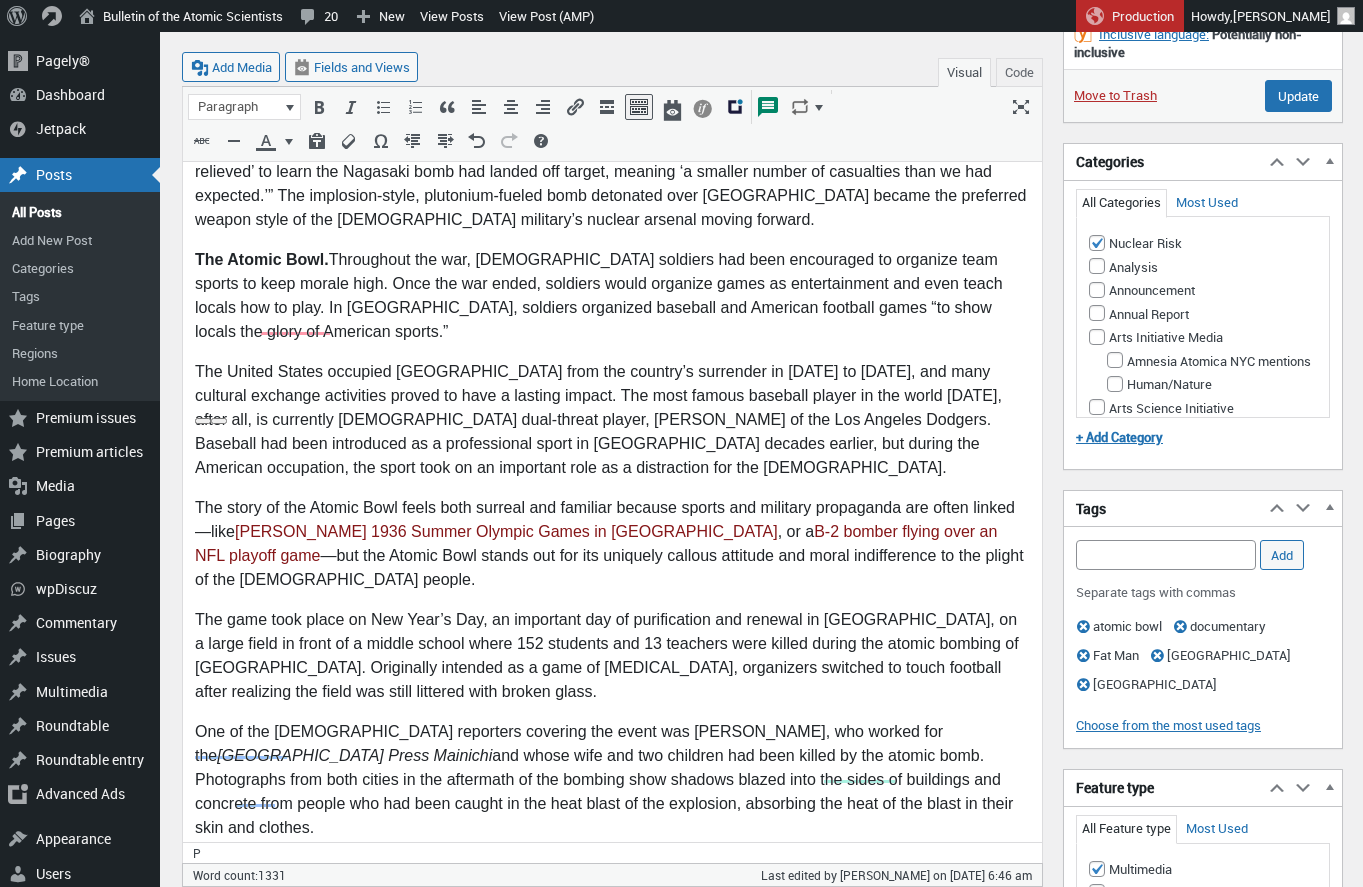 click on "The United States occupied [GEOGRAPHIC_DATA] from the country’s surrender in [DATE] to [DATE], and many cultural exchange activities proved to have a lasting impact. The most famous baseball player in the world [DATE], after all, is currently [DEMOGRAPHIC_DATA] dual-threat player, [PERSON_NAME] of the Los Angeles Dodgers. Baseball had been introduced as a professional sport in [GEOGRAPHIC_DATA] decades earlier, but during the American occupation, the sport took on an important role as a distraction for the [DEMOGRAPHIC_DATA]." at bounding box center (612, 420) 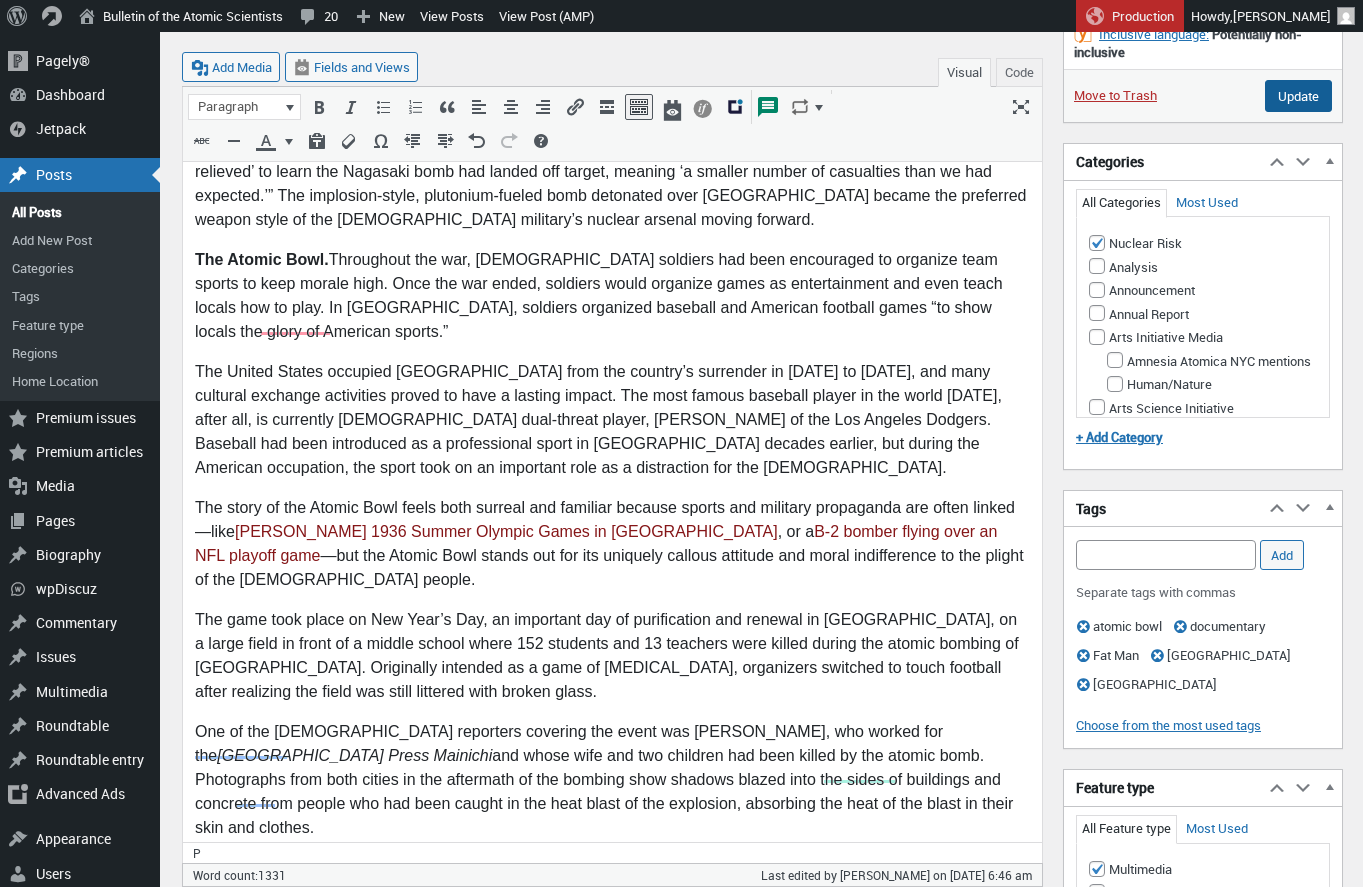 click on "Update" at bounding box center [1298, 96] 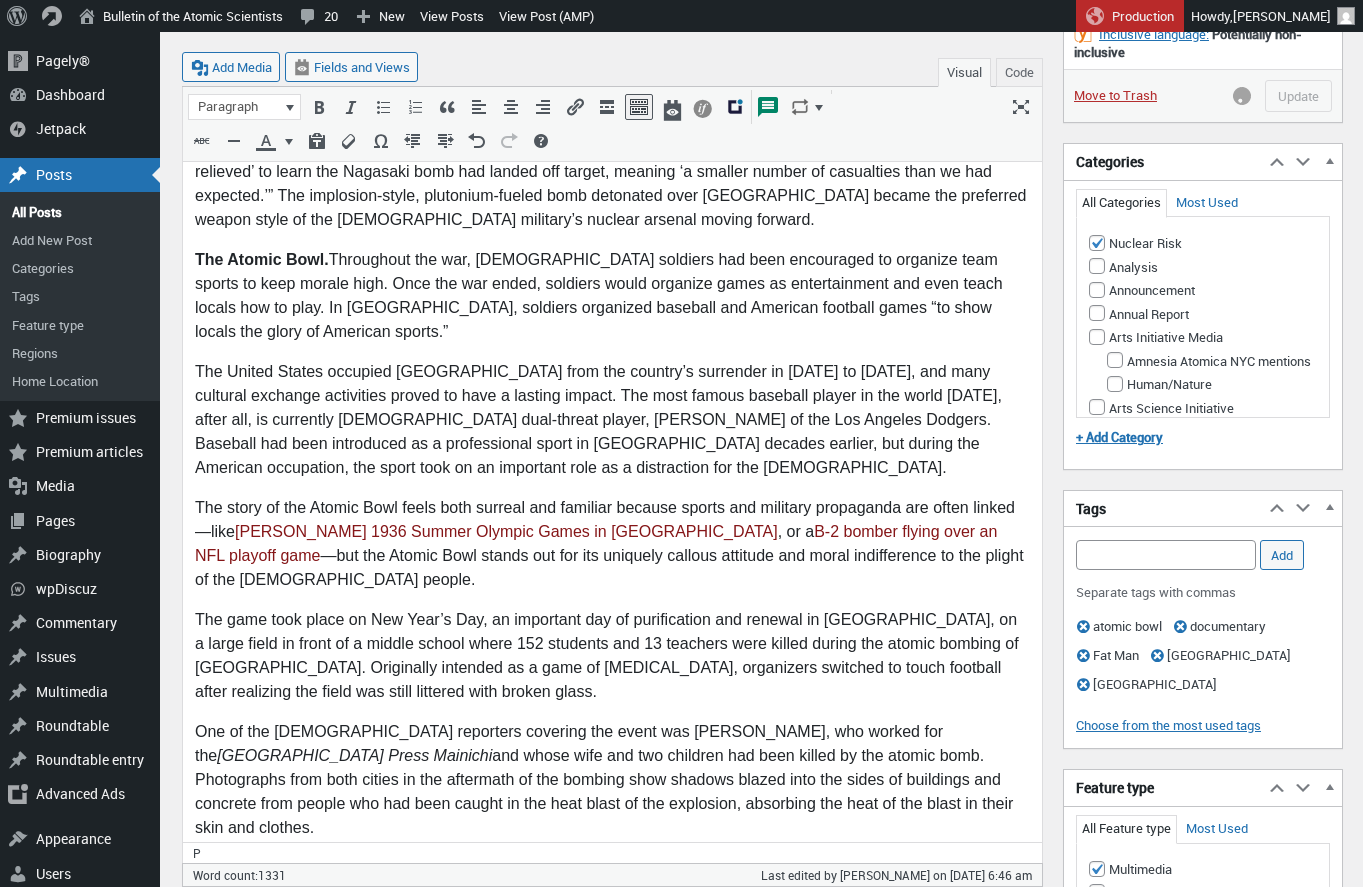 click on "On January 1st, 1946, the Isahaya Tigers, led by professional fullback Bill Osmanski, defeated the Nagasaki Bears, led by Heisman Trophy-winning quarterback Angelo Bertelli, in a little-remembered football game known as the “Atomic Bowl.” At the time, all college football bowl games took place on the same day, January 1st, and this game was no different. But this game was different in another remarkable aspect; it took place in Japan, in the ruins of perhaps one of the most tragic events in human history: the atomic bombing of Nagasaki, Japan. As one witness recalls, the field where the game took place was “only a hundred yards from the remains of a Middle School—the shell still standing, but the insides twisted and charred.  Out the open end one can see—not the hills of Pasadena—but the giant junk yard that the bomb left—and the red ruin of the Roman Catholic Cathedral which once commanded the plain.” A new documentary that began airing on PBS this month ( — and Nuclear Peril Today In his" at bounding box center (612, 608) 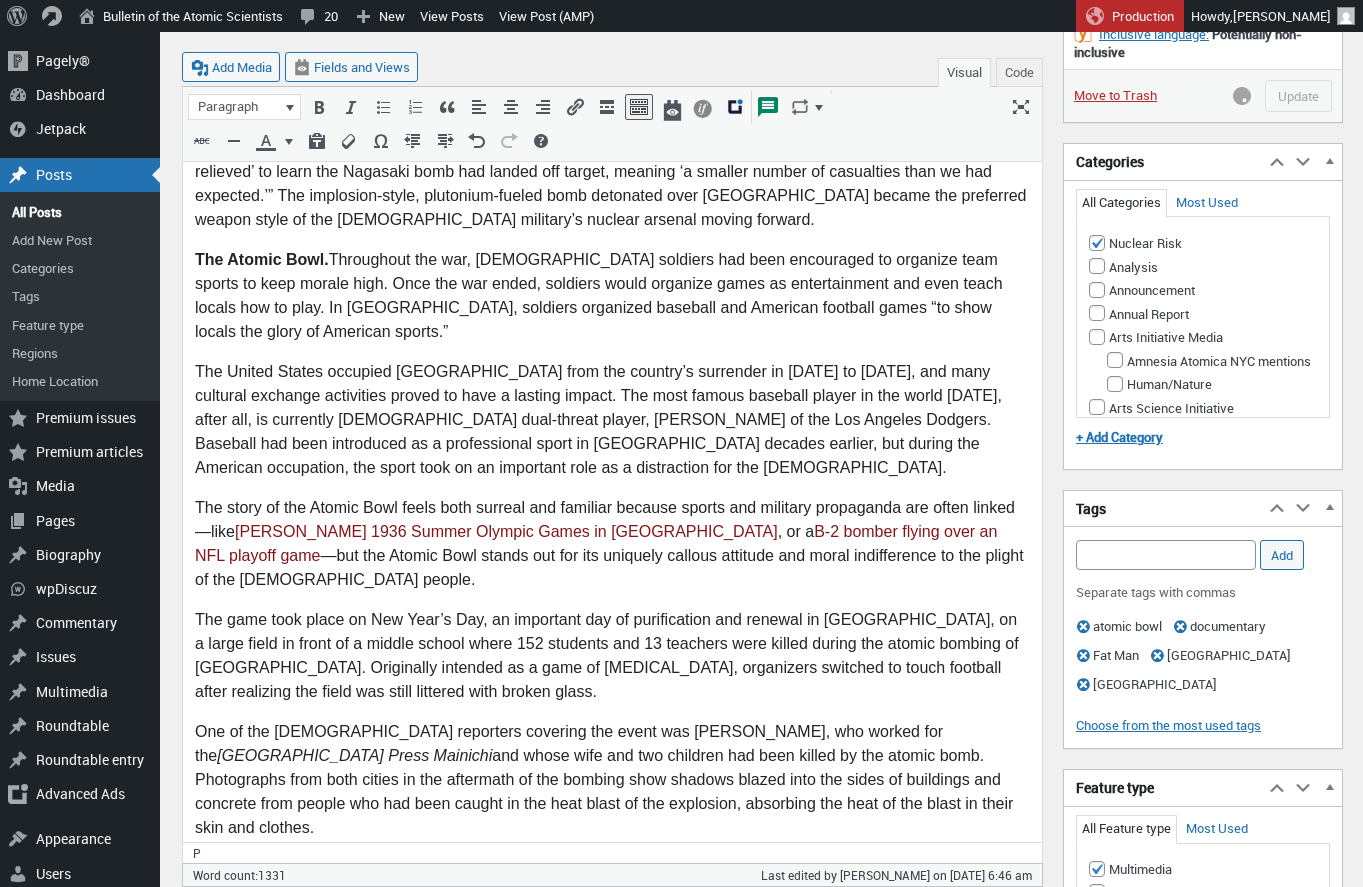 click on "The game took place on New Year’s Day, an important day of purification and renewal in [GEOGRAPHIC_DATA], on a large field in front of a middle school where 152 students and 13 teachers were killed during the atomic bombing of [GEOGRAPHIC_DATA]. Originally intended as a game of [MEDICAL_DATA], organizers switched to touch football after realizing the field was still littered with broken glass." at bounding box center [612, 656] 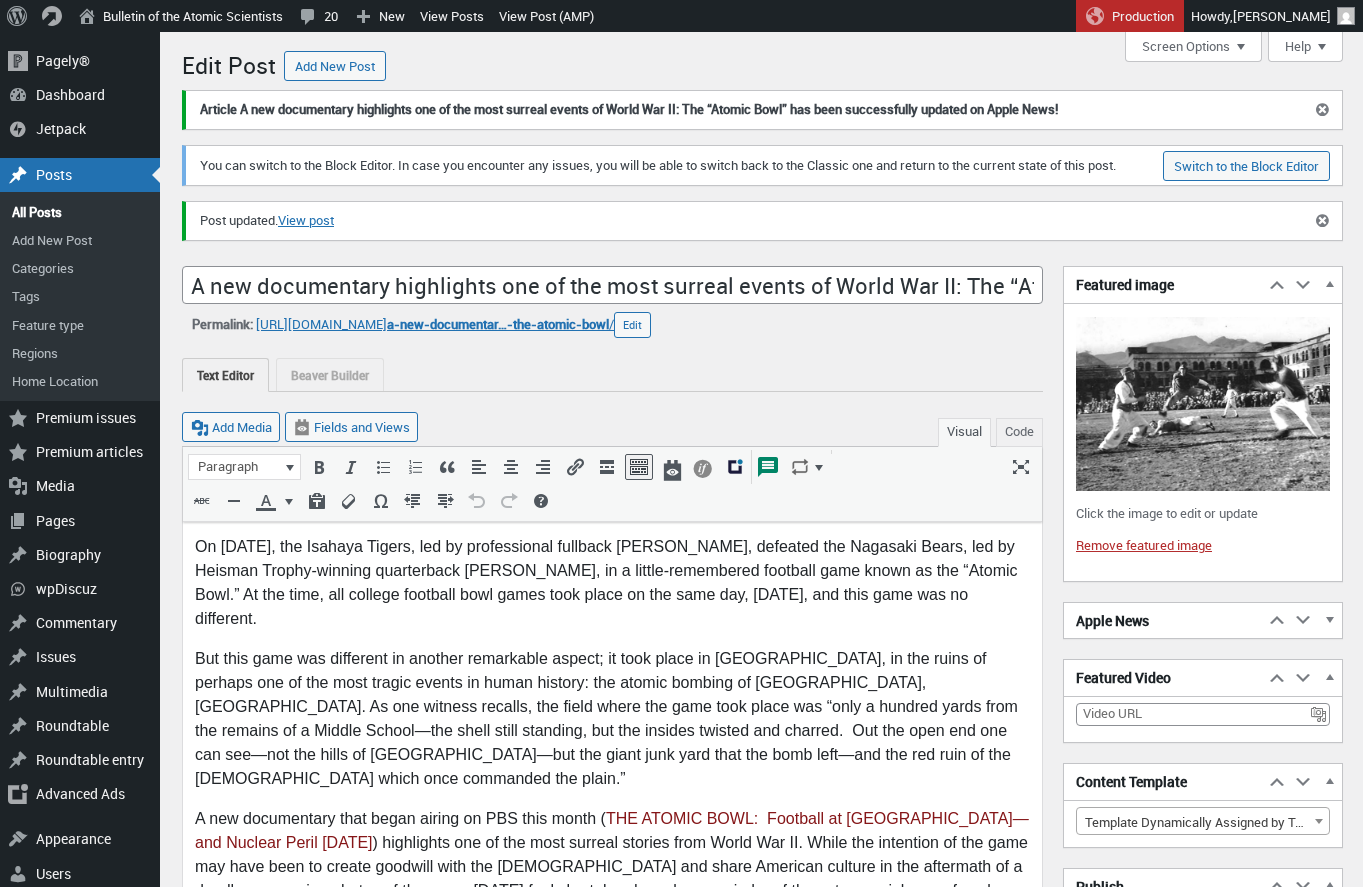 scroll, scrollTop: 0, scrollLeft: 0, axis: both 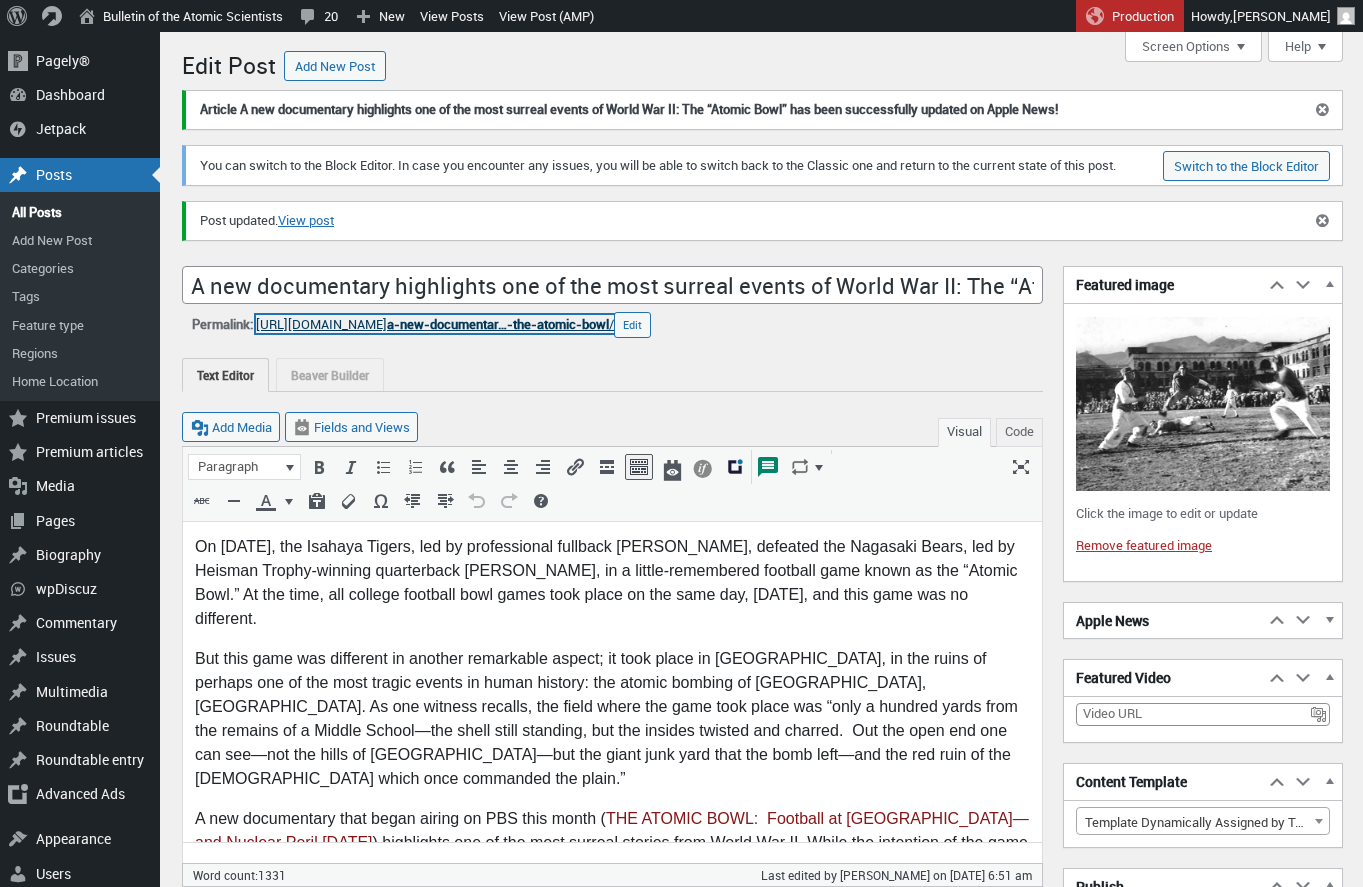 click on "a-new-documentar…-the-atomic-bowl" at bounding box center [498, 324] 